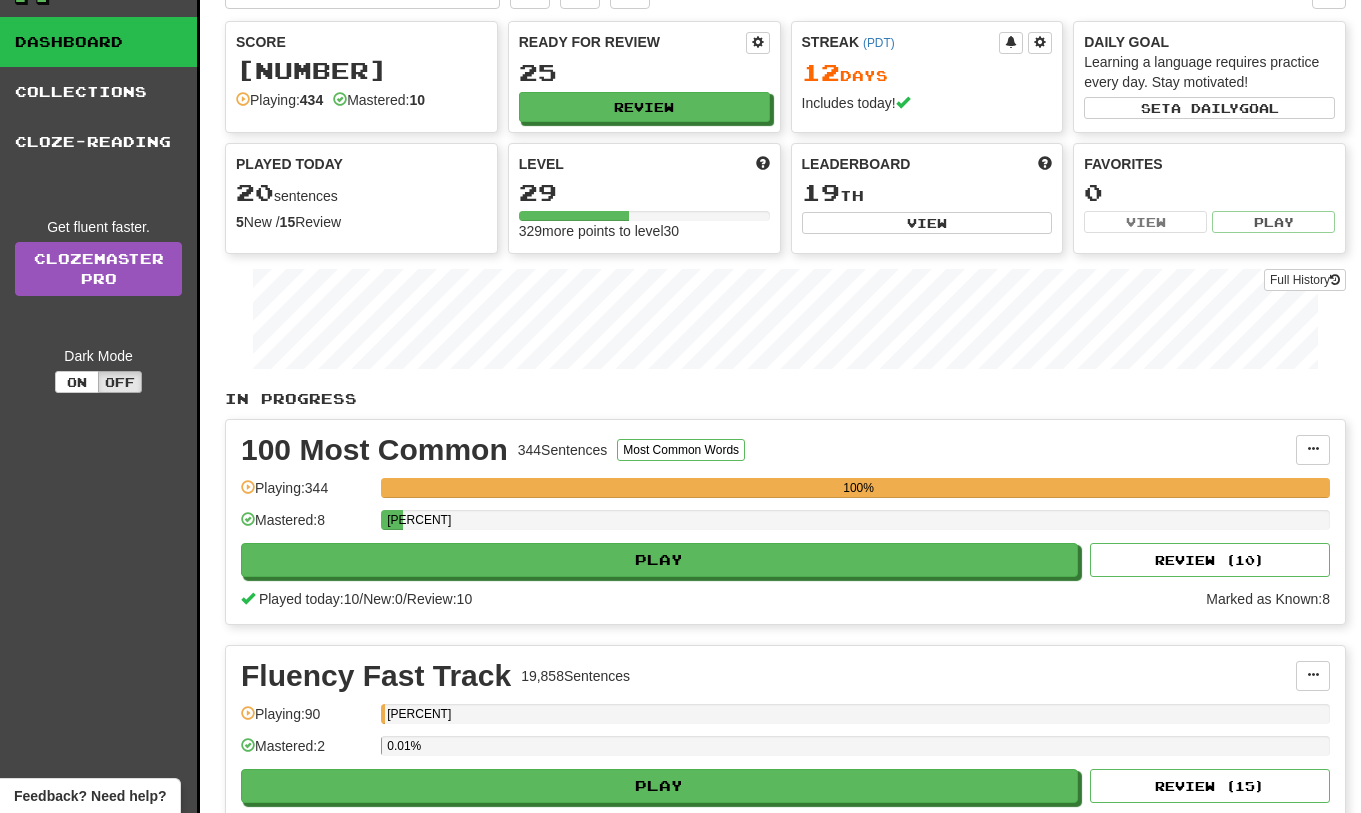 scroll, scrollTop: 0, scrollLeft: 0, axis: both 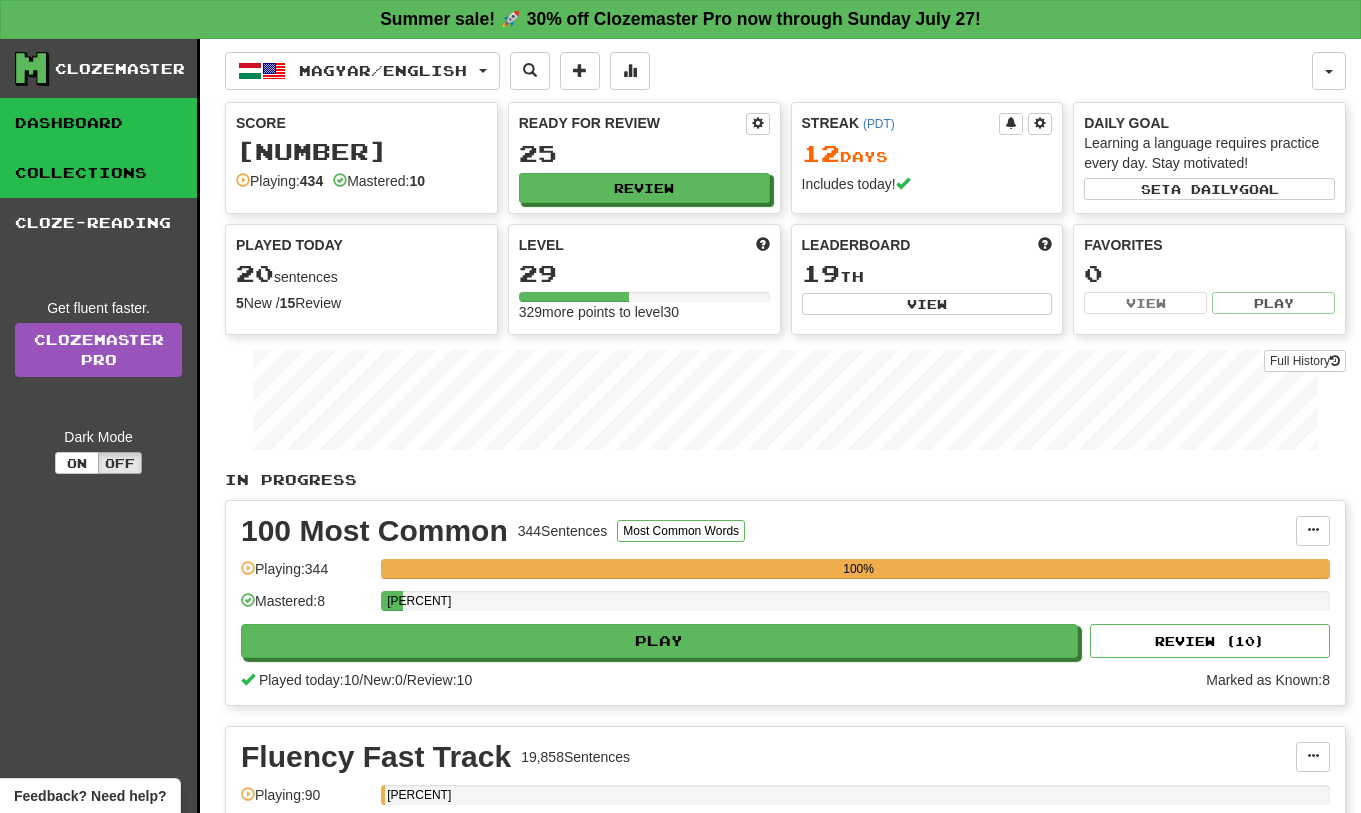 click on "Collections" at bounding box center [98, 173] 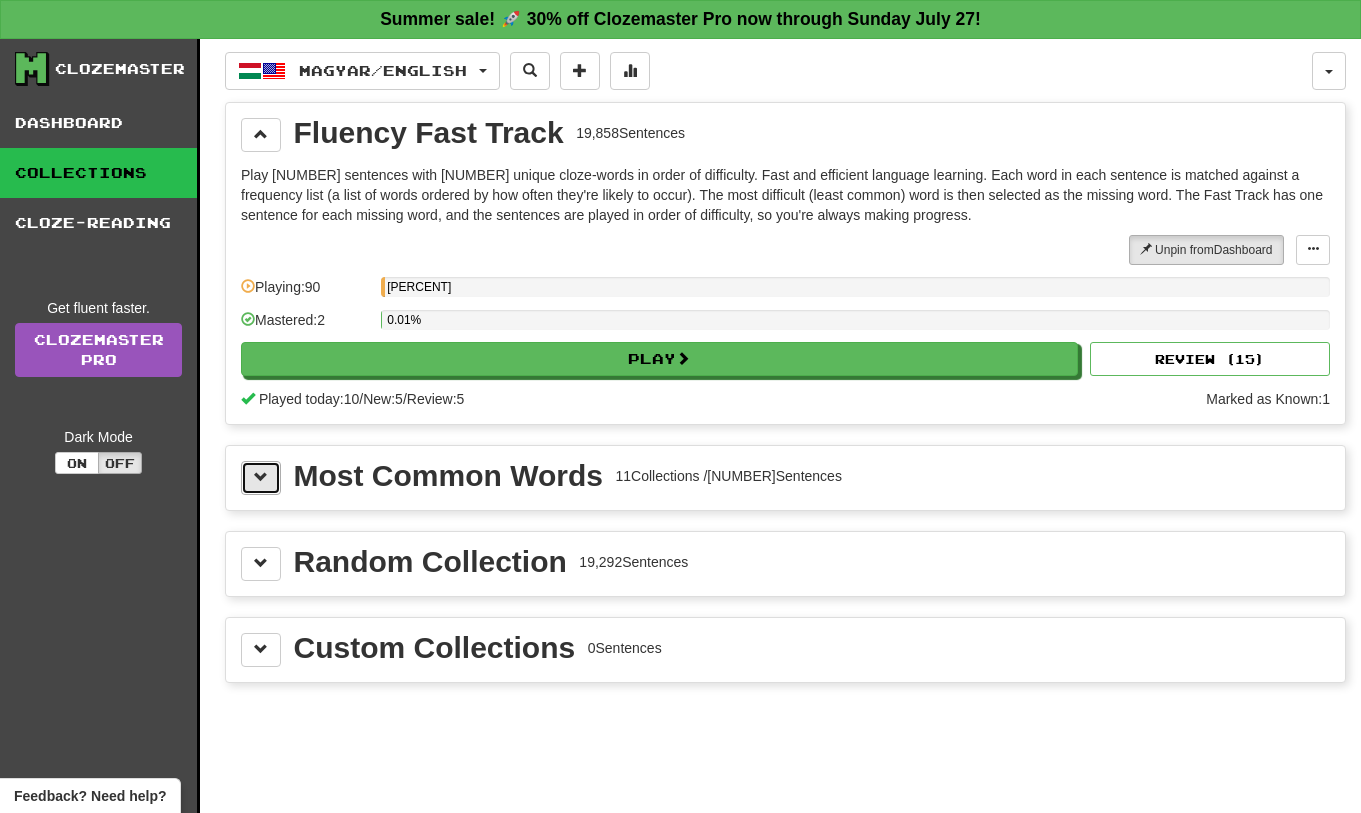 click at bounding box center (261, 478) 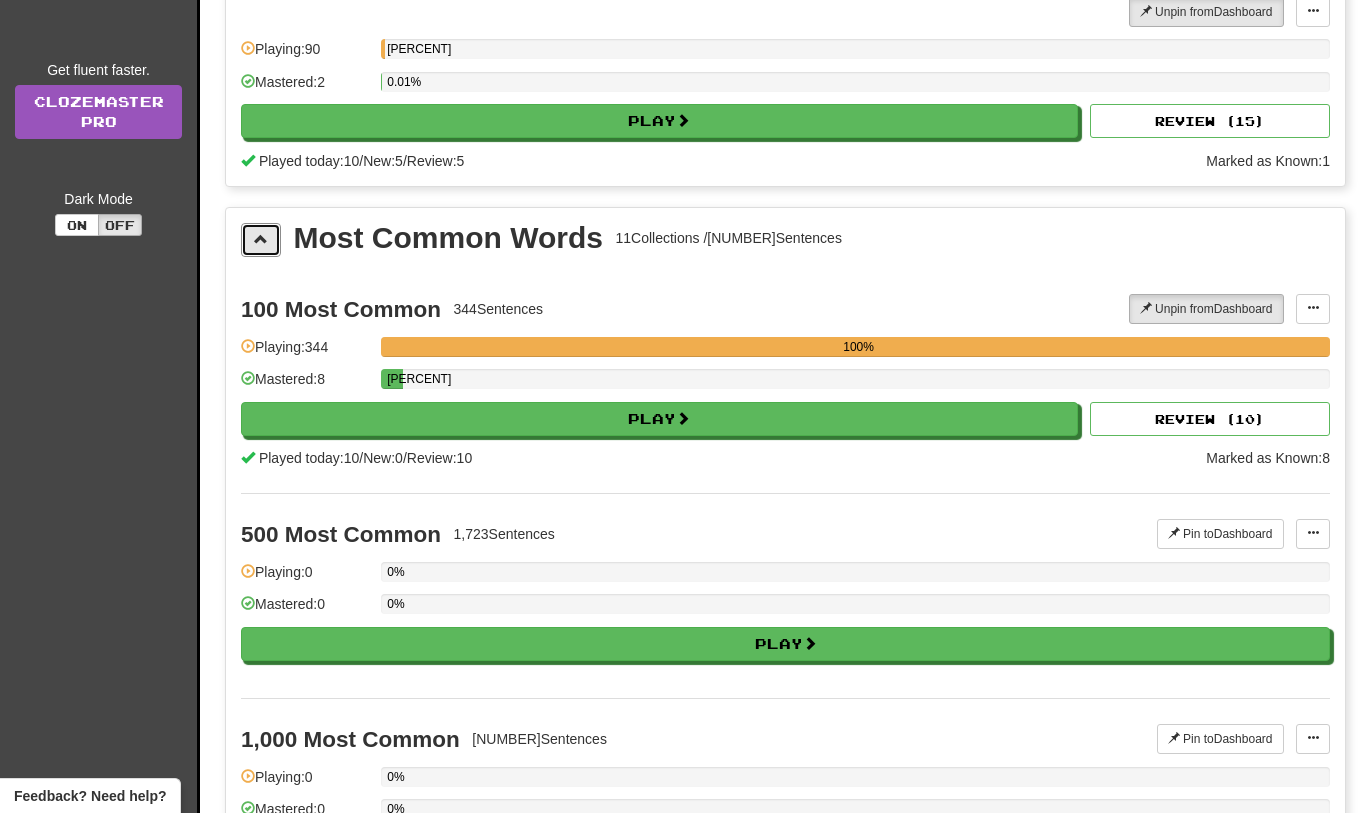 scroll, scrollTop: 239, scrollLeft: 0, axis: vertical 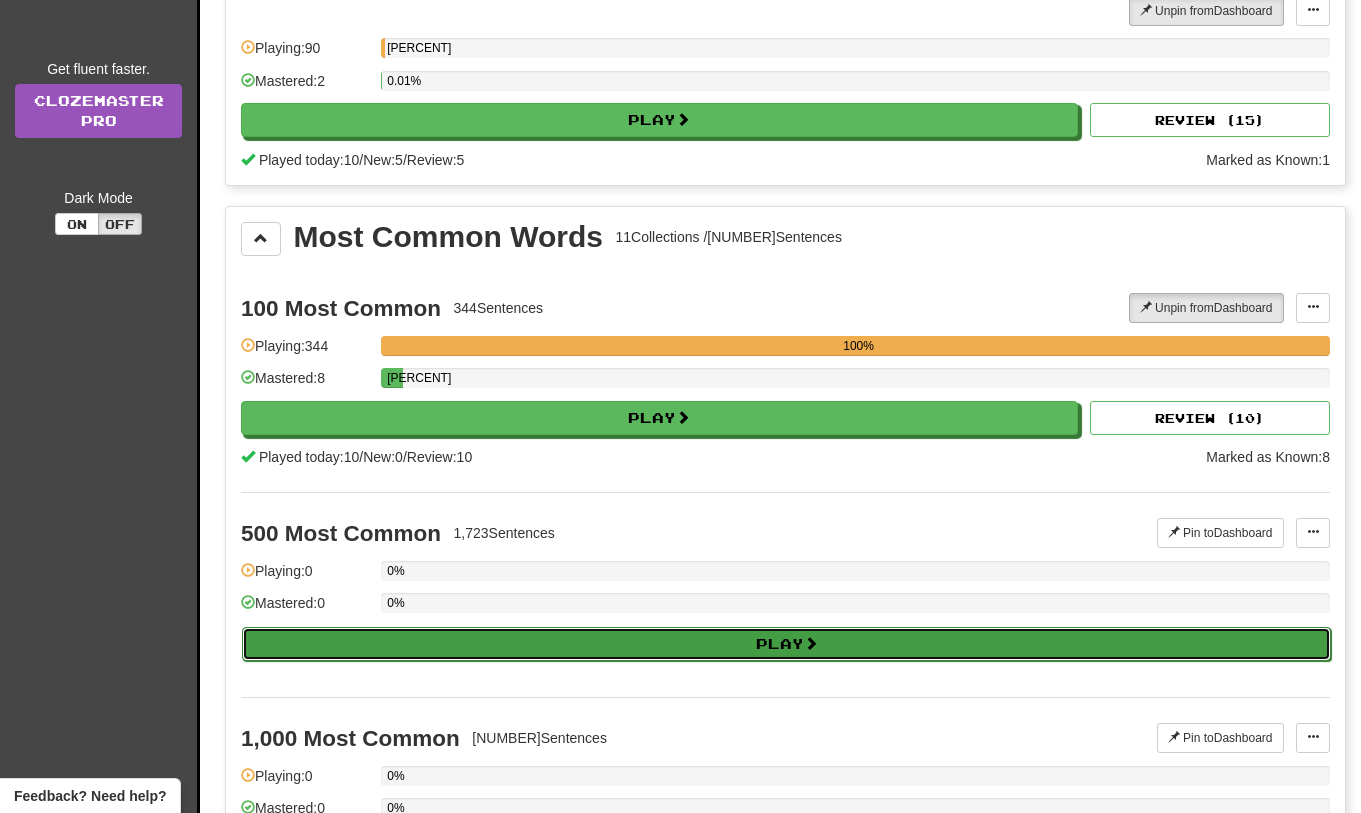 click on "Play" at bounding box center (786, 644) 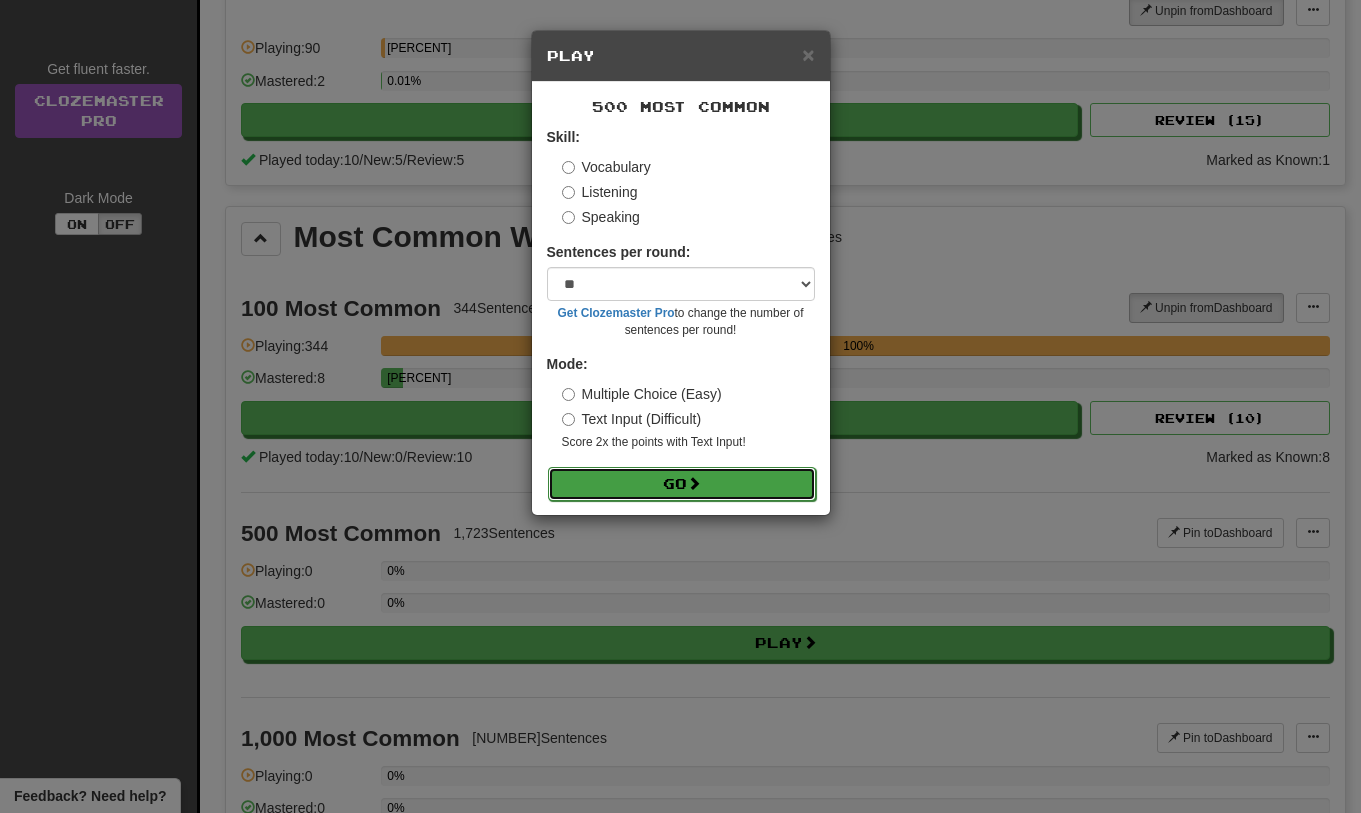 click on "Go" at bounding box center (682, 484) 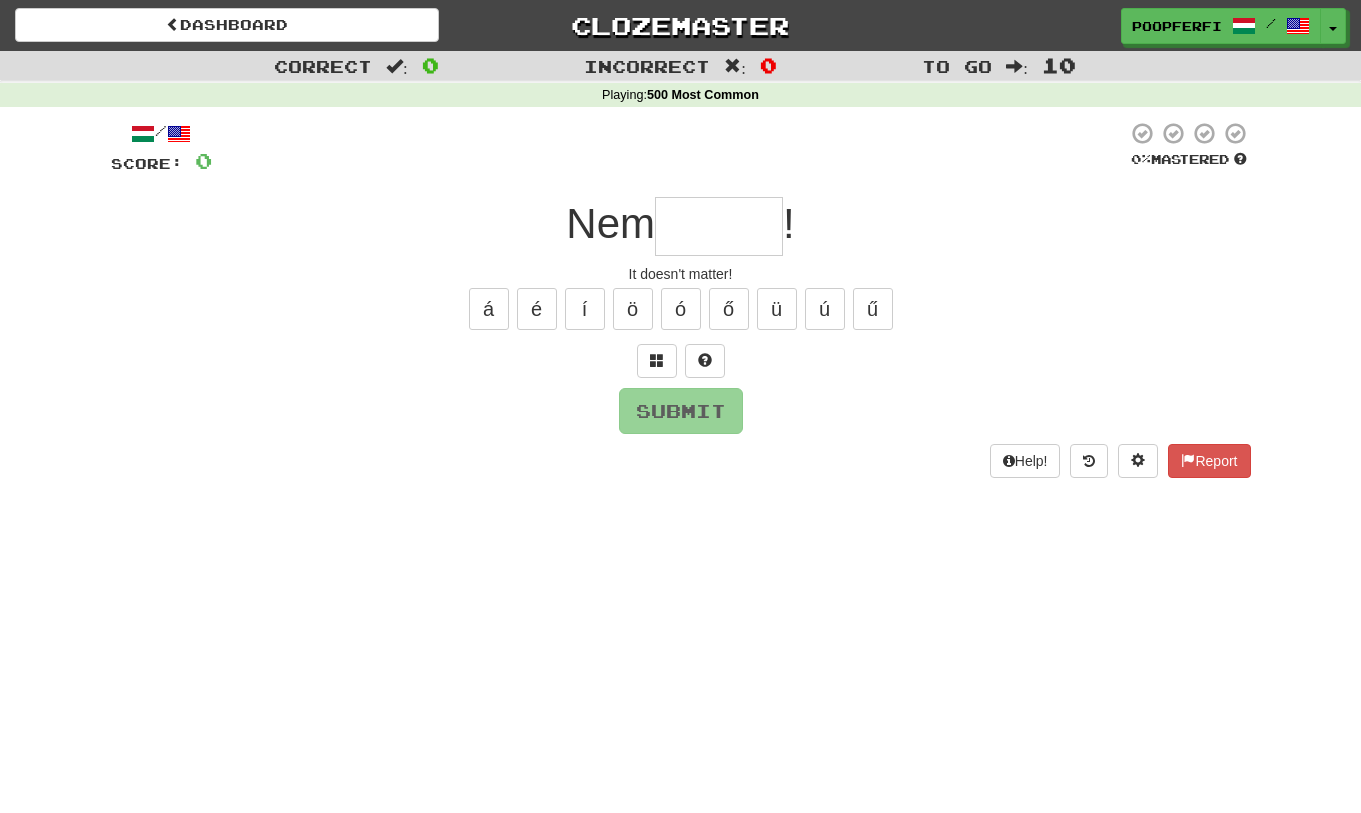 scroll, scrollTop: 0, scrollLeft: 0, axis: both 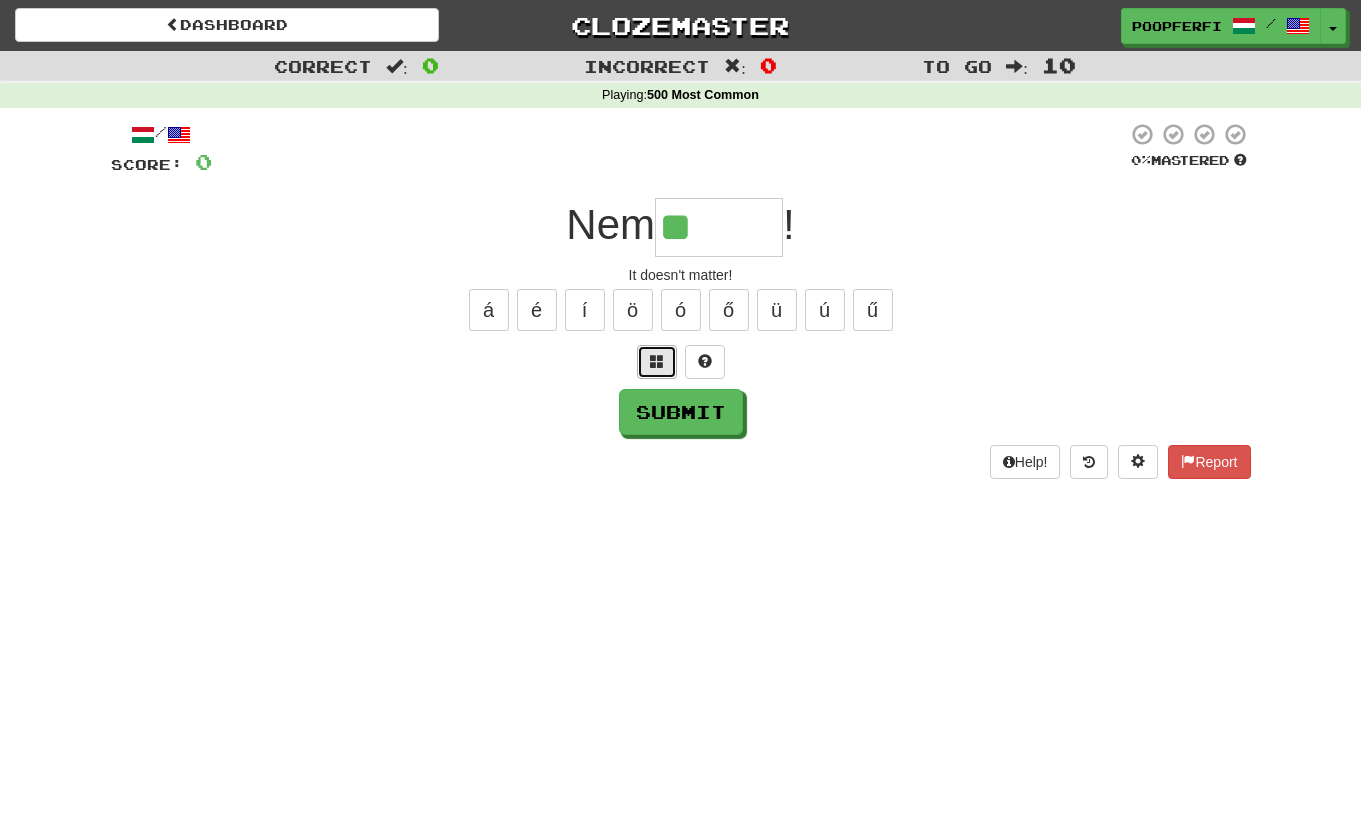 click at bounding box center [657, 362] 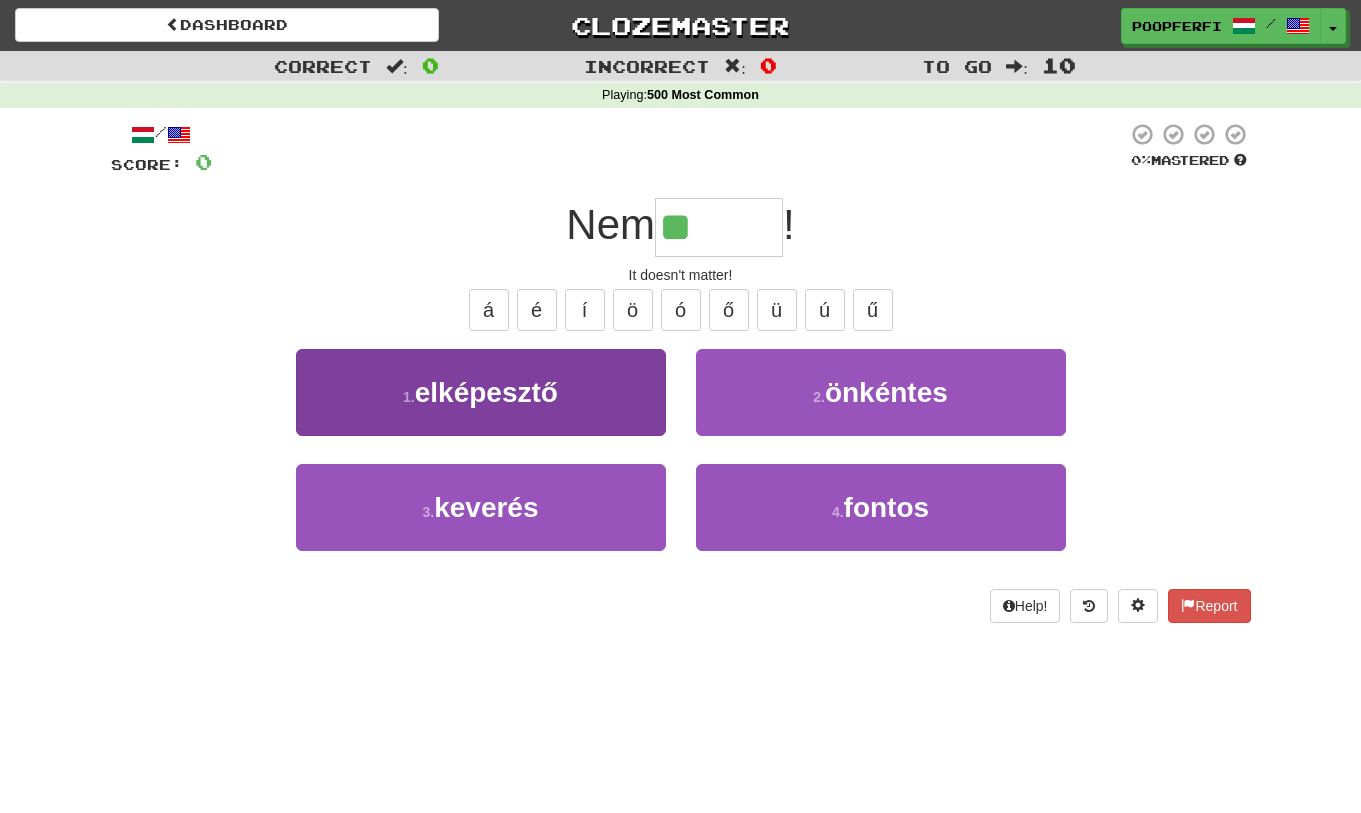 type on "*" 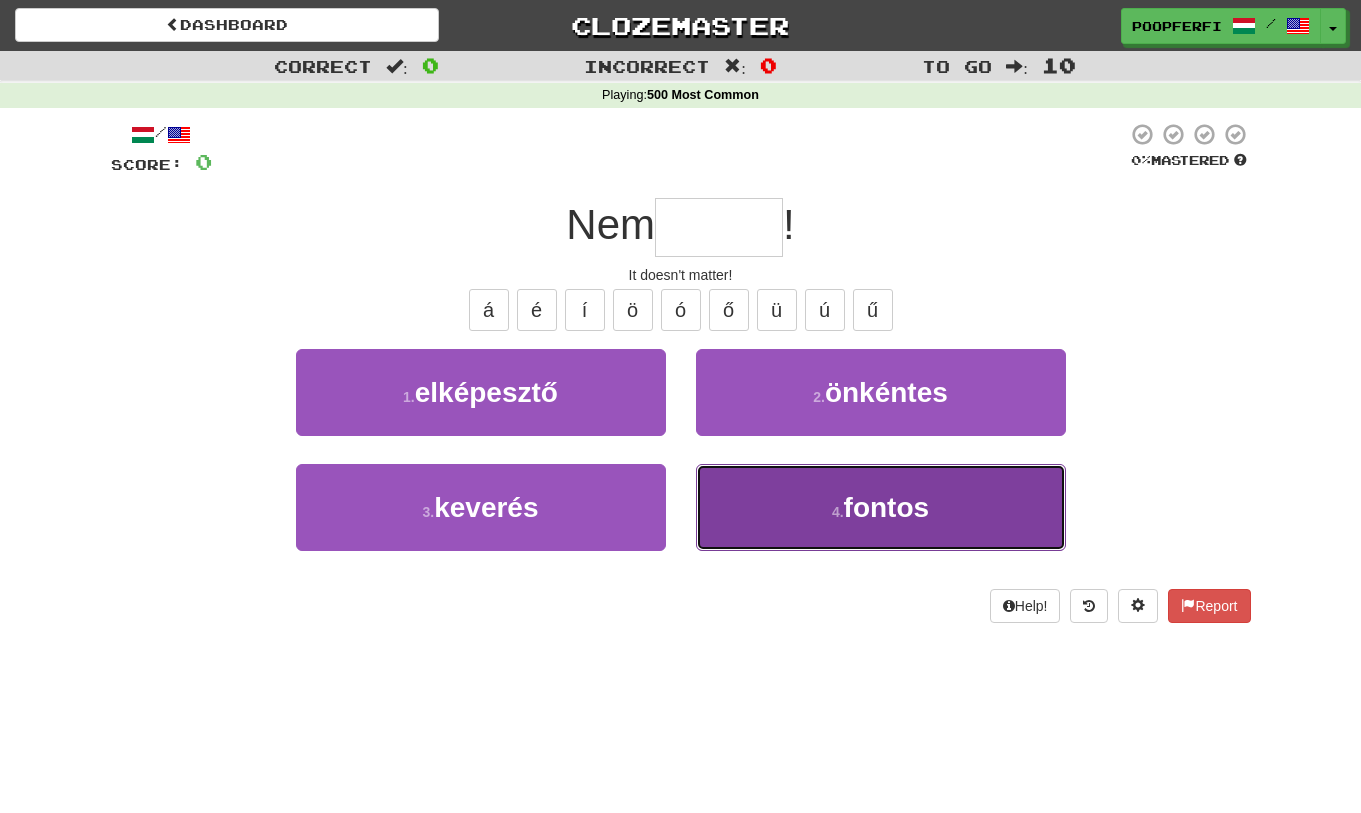 click on "4 .  fontos" at bounding box center (881, 507) 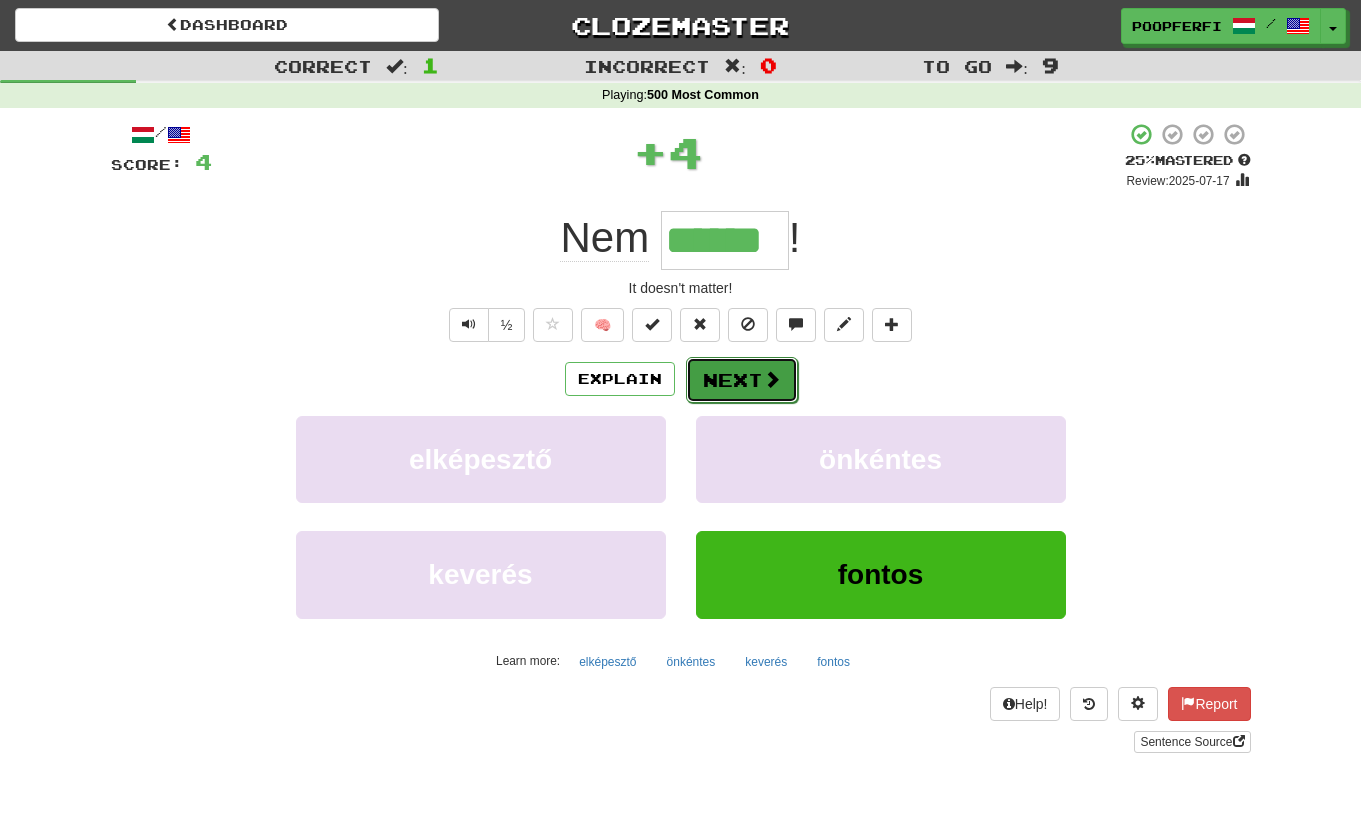 click on "Next" at bounding box center (742, 380) 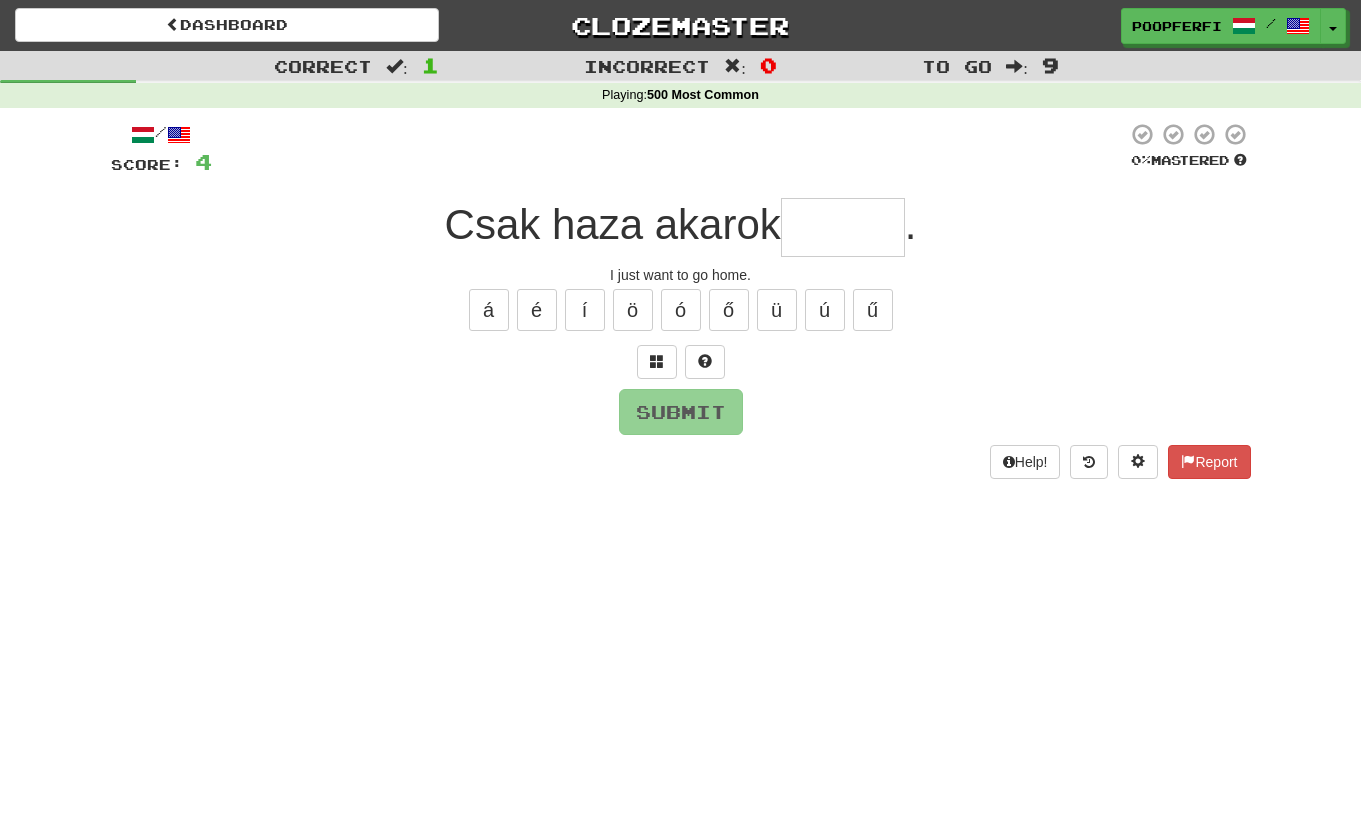 type on "*" 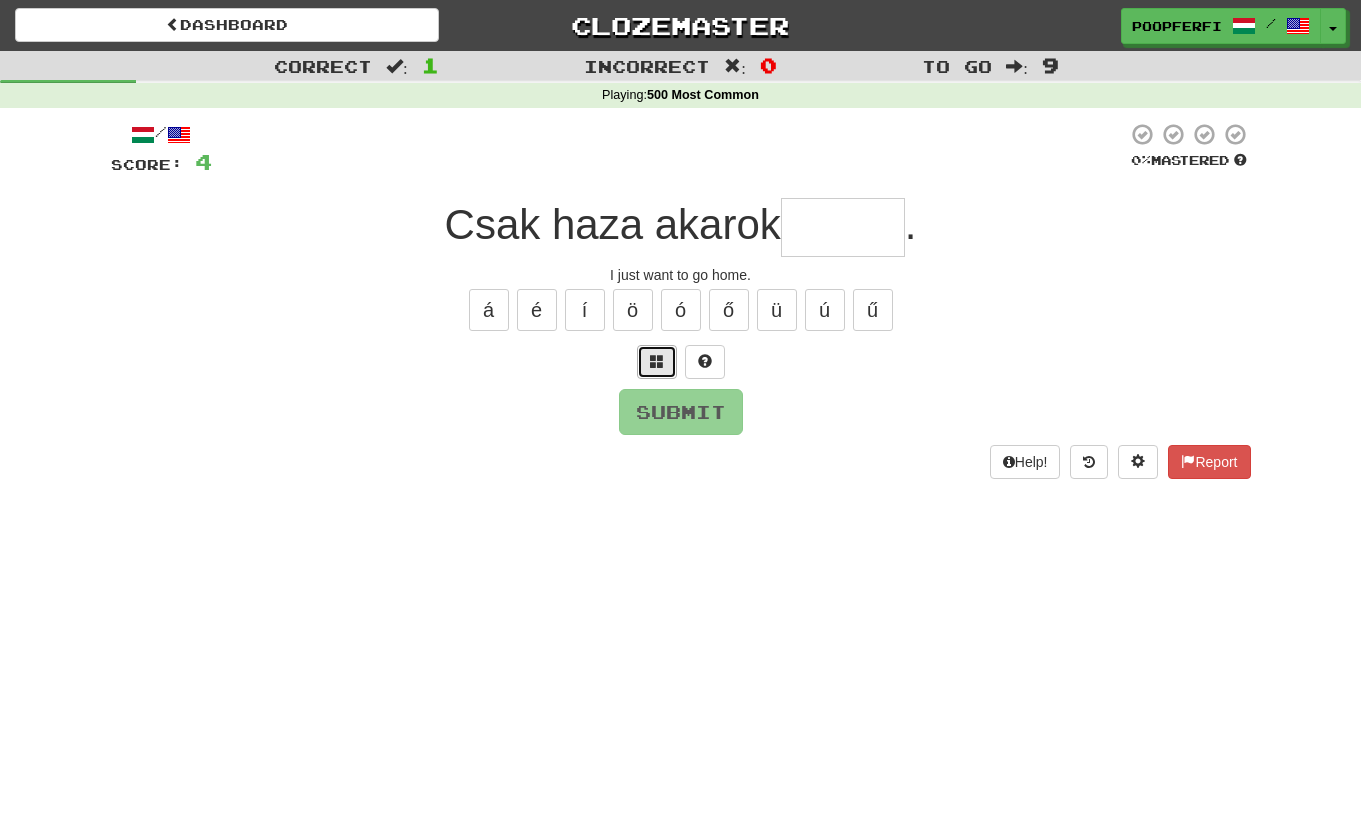 click at bounding box center (657, 362) 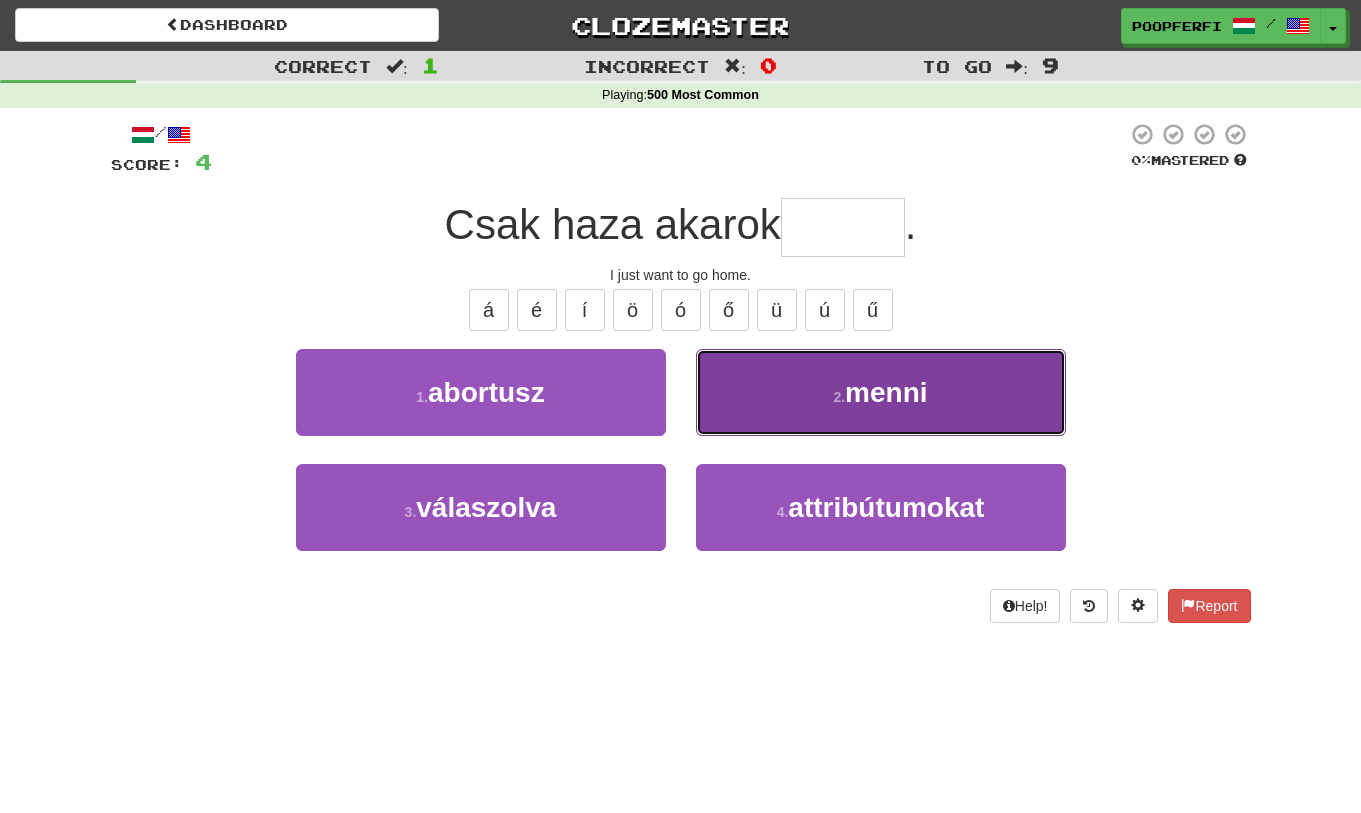 click on "2 .  menni" at bounding box center [881, 392] 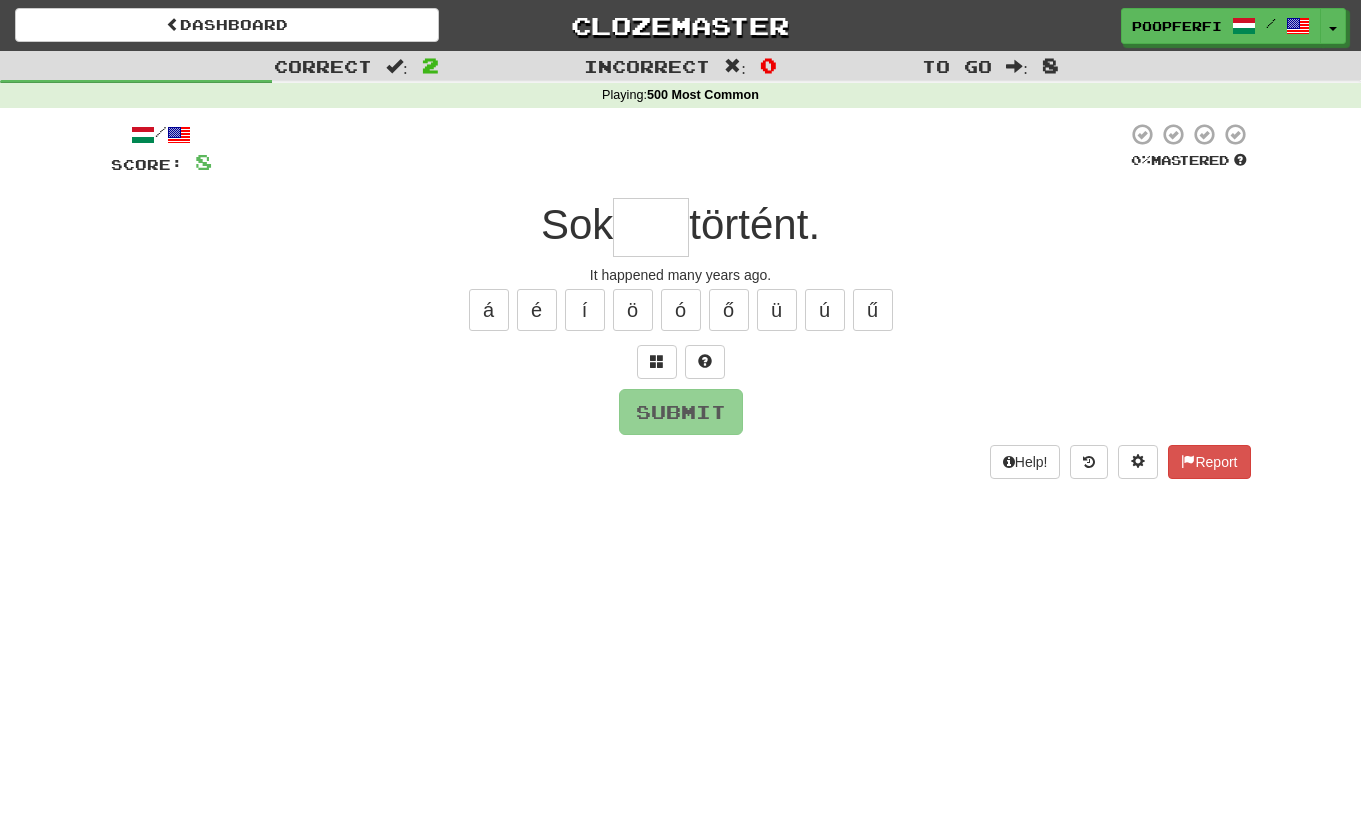 type on "*" 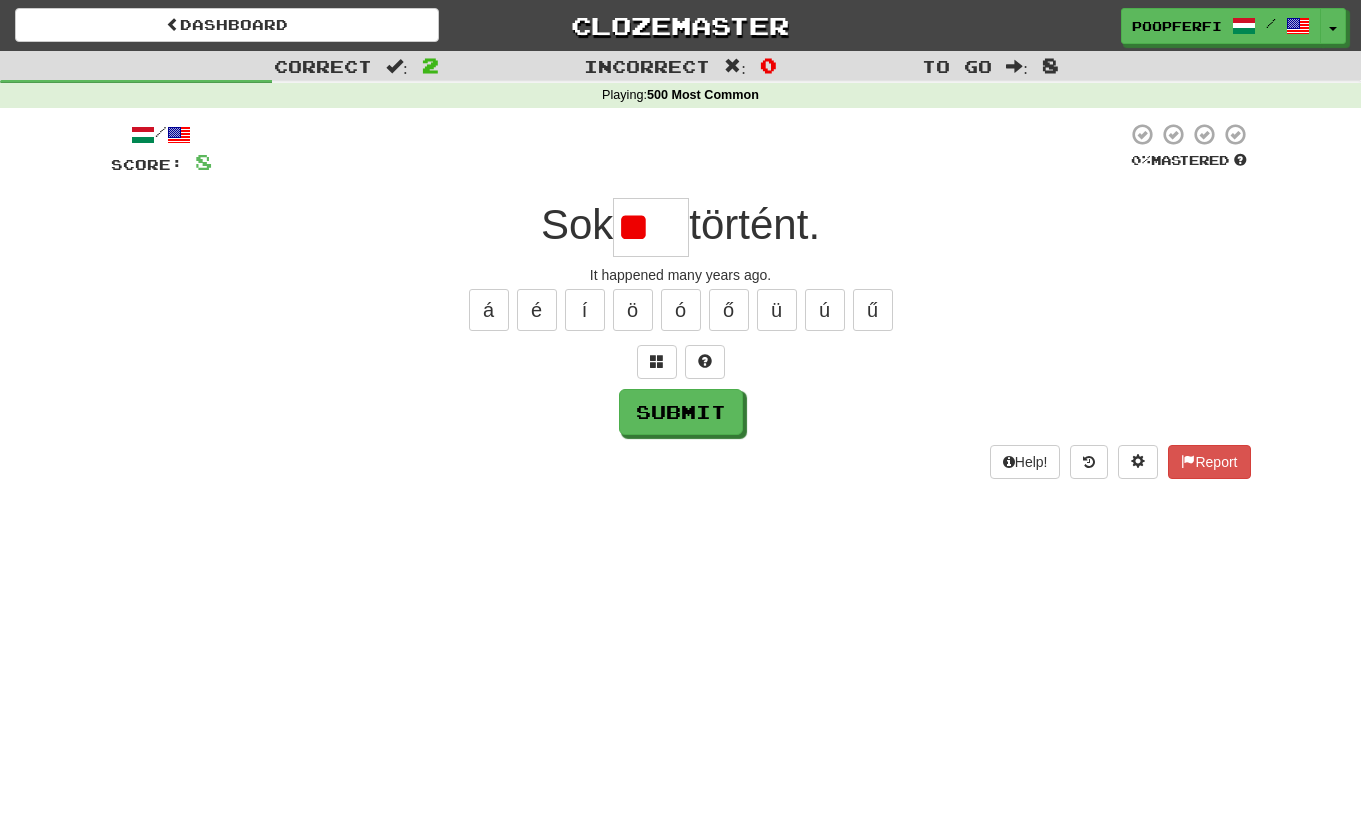 type on "*" 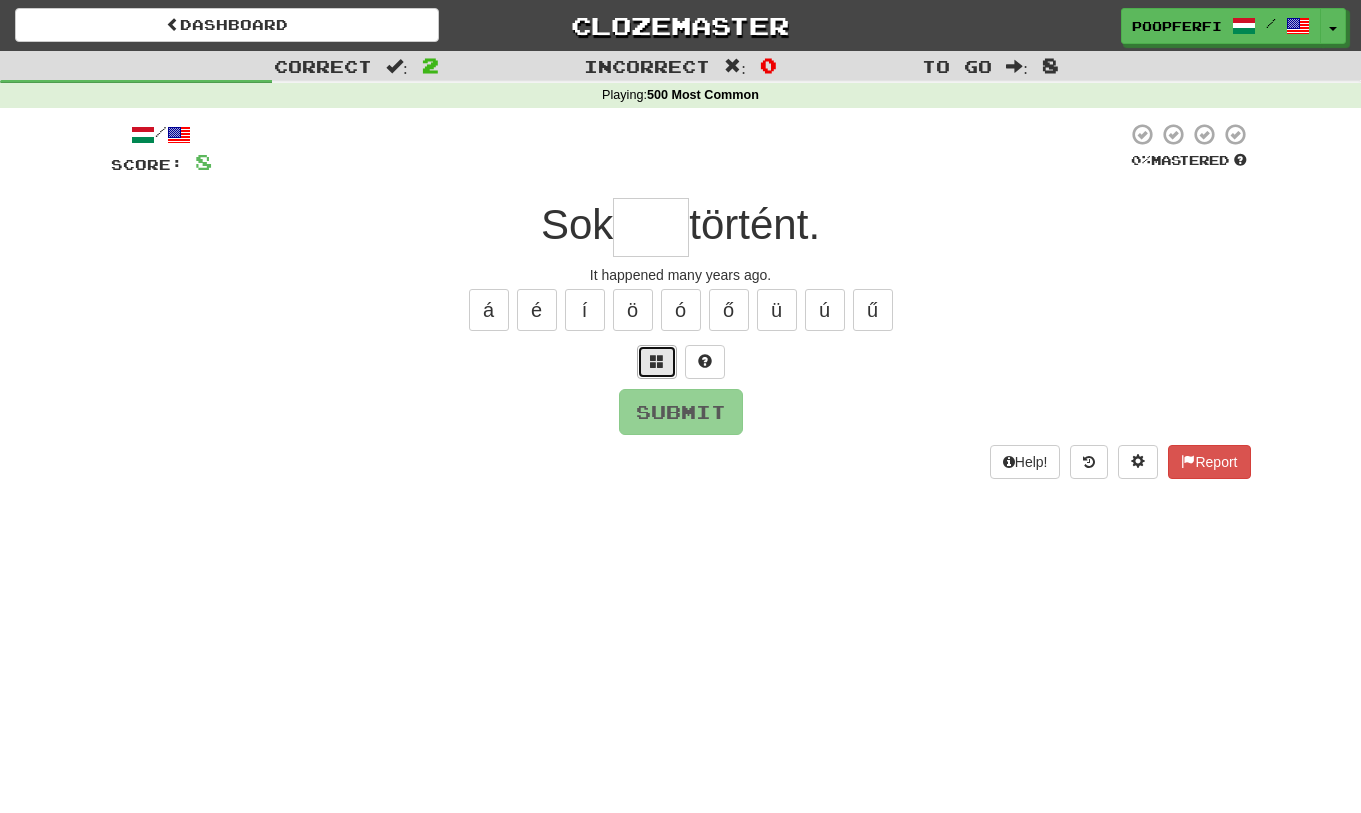 click at bounding box center (657, 362) 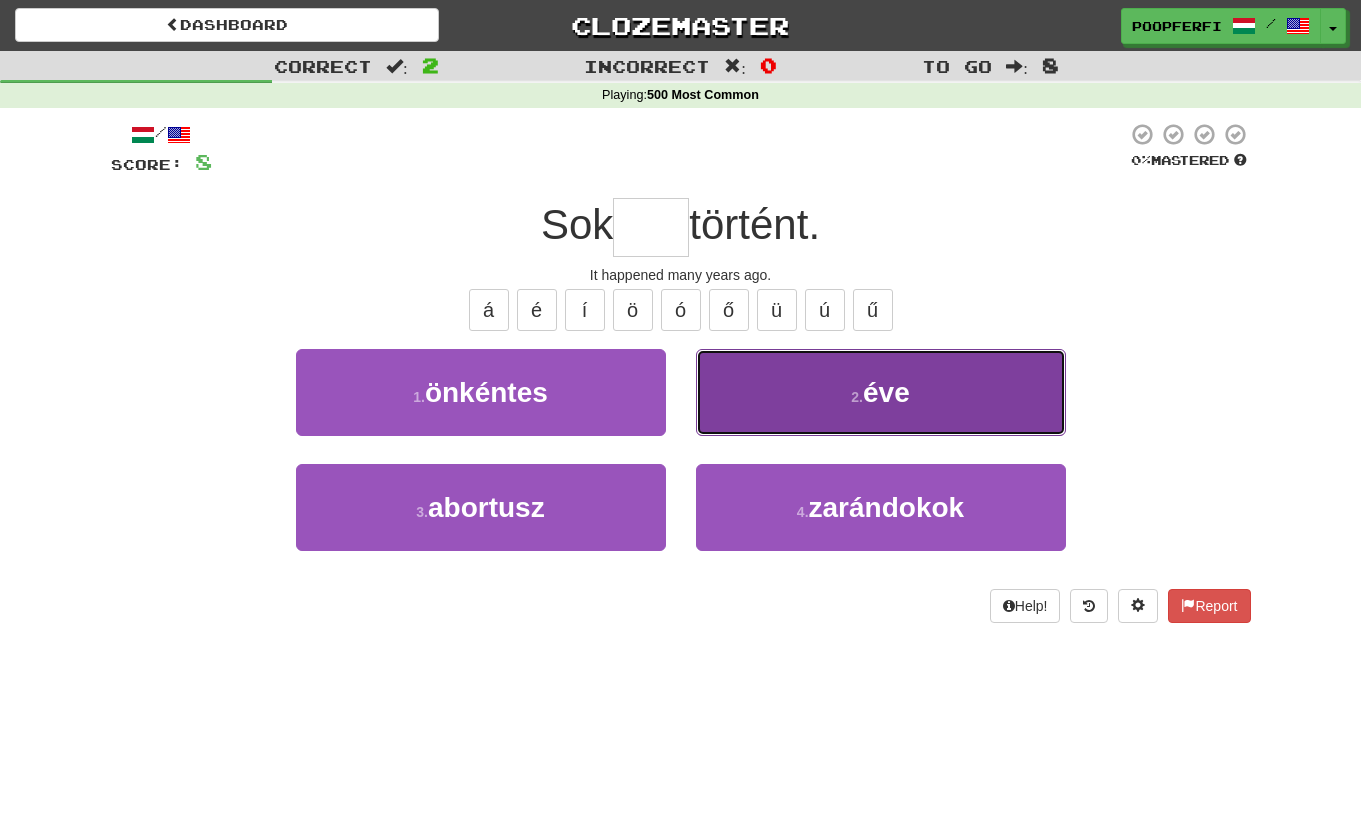 click on "2 .  éve" at bounding box center (881, 392) 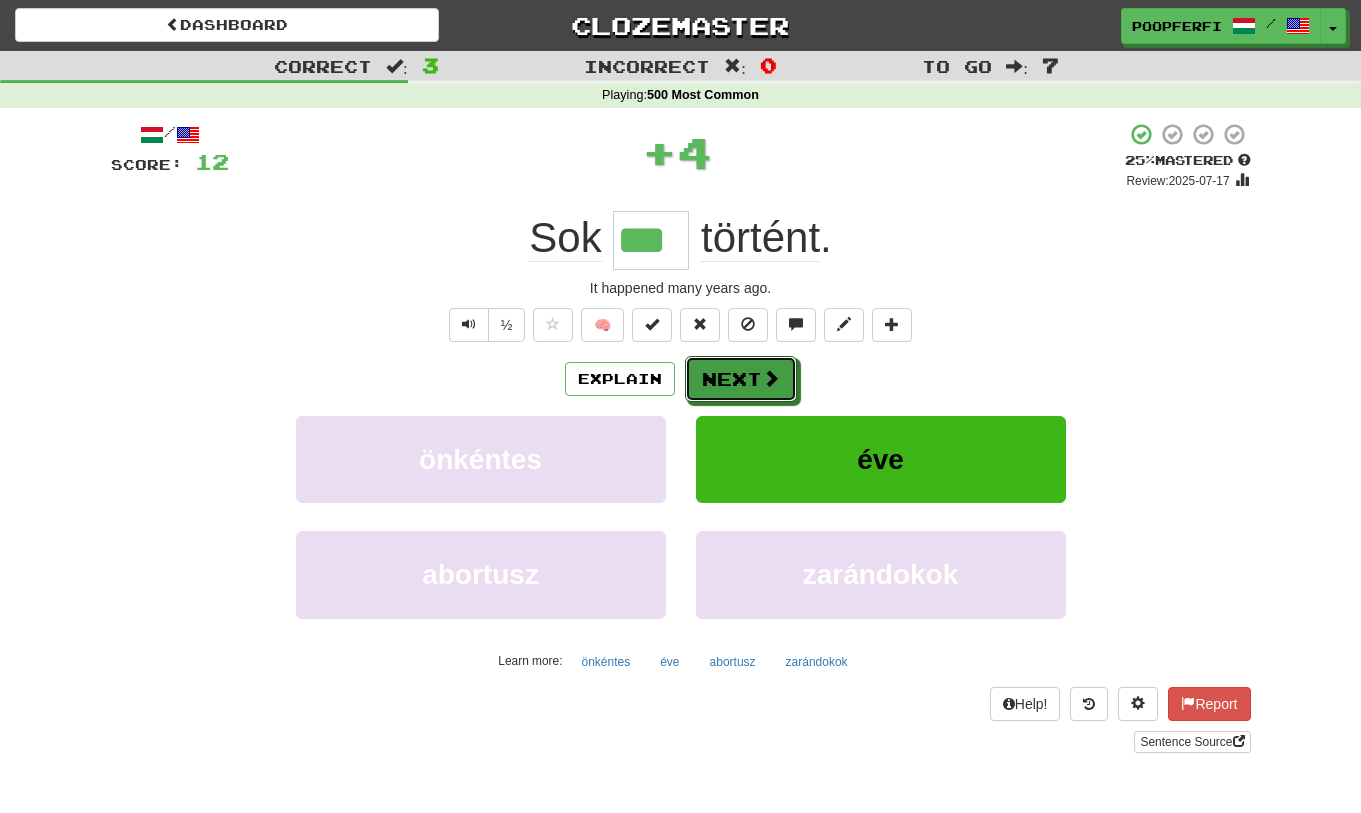 click on "Next" at bounding box center (741, 379) 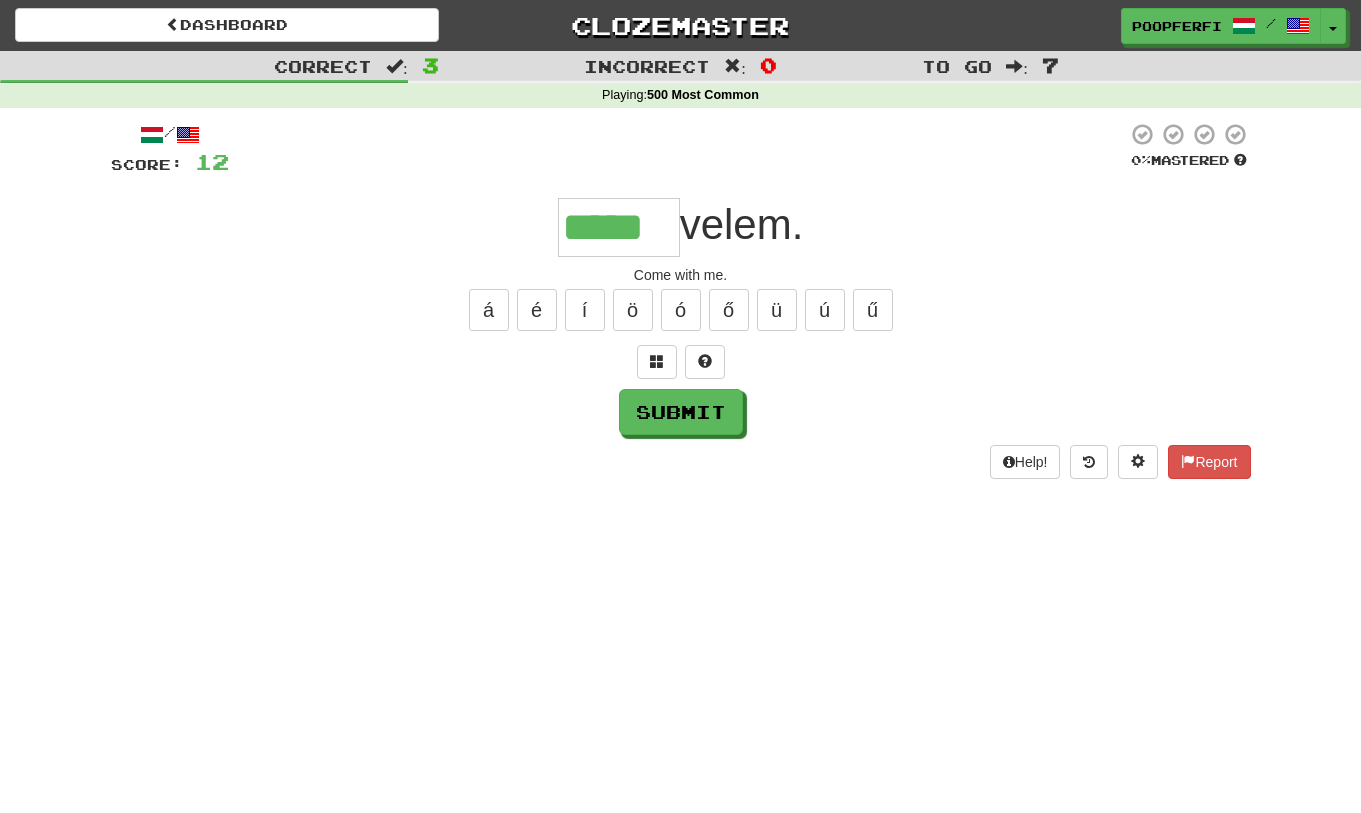 type on "******" 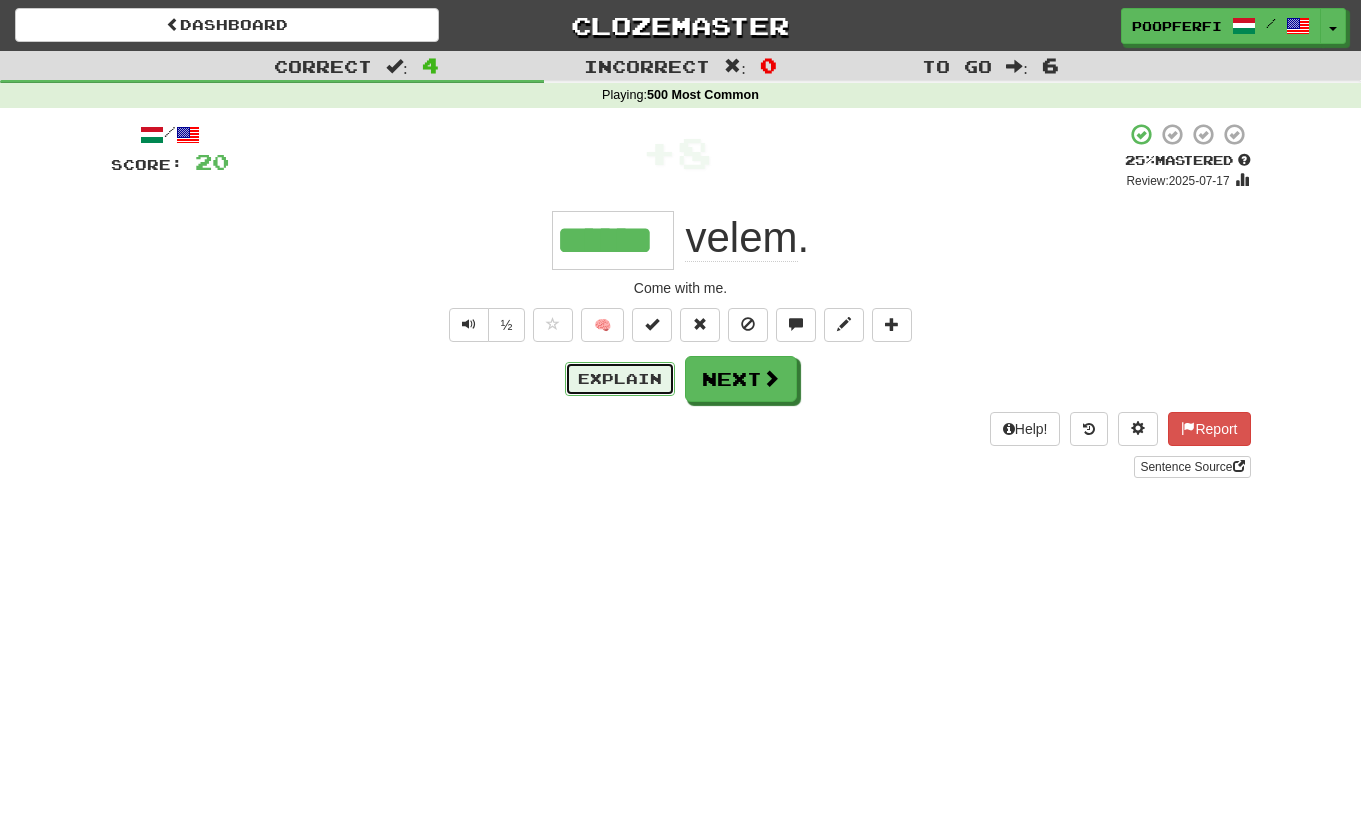 click on "Explain" at bounding box center (620, 379) 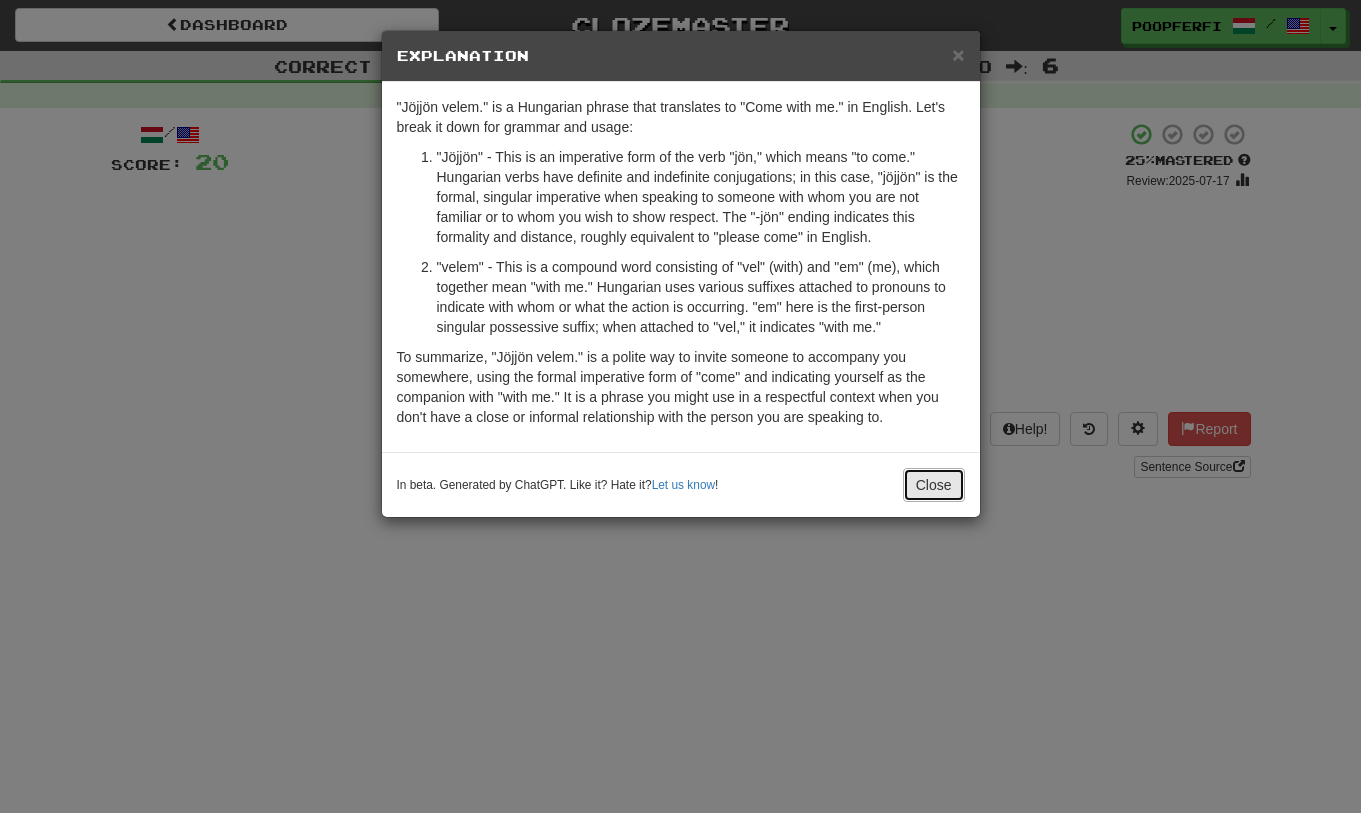 click on "Close" at bounding box center [934, 485] 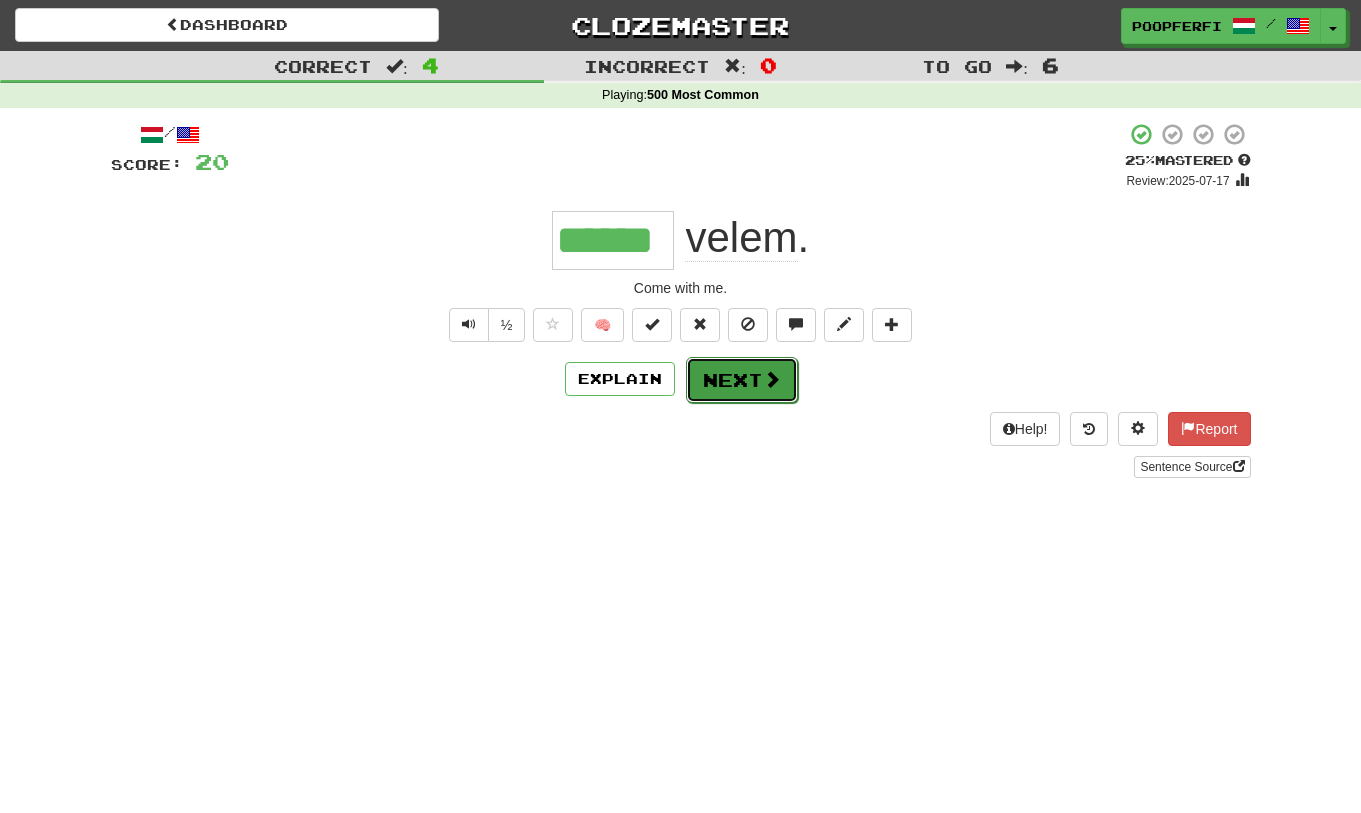 click on "Next" at bounding box center [742, 380] 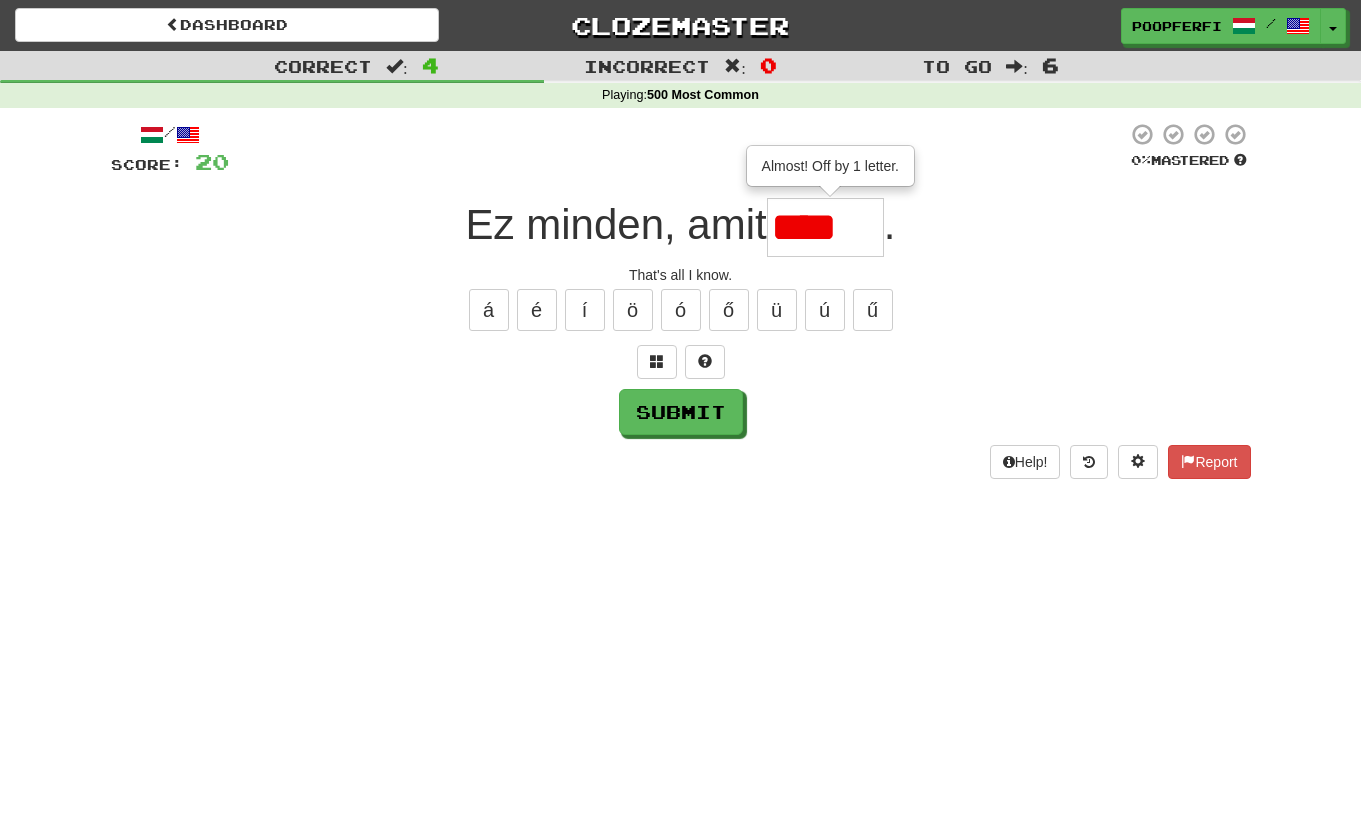 scroll, scrollTop: 0, scrollLeft: 0, axis: both 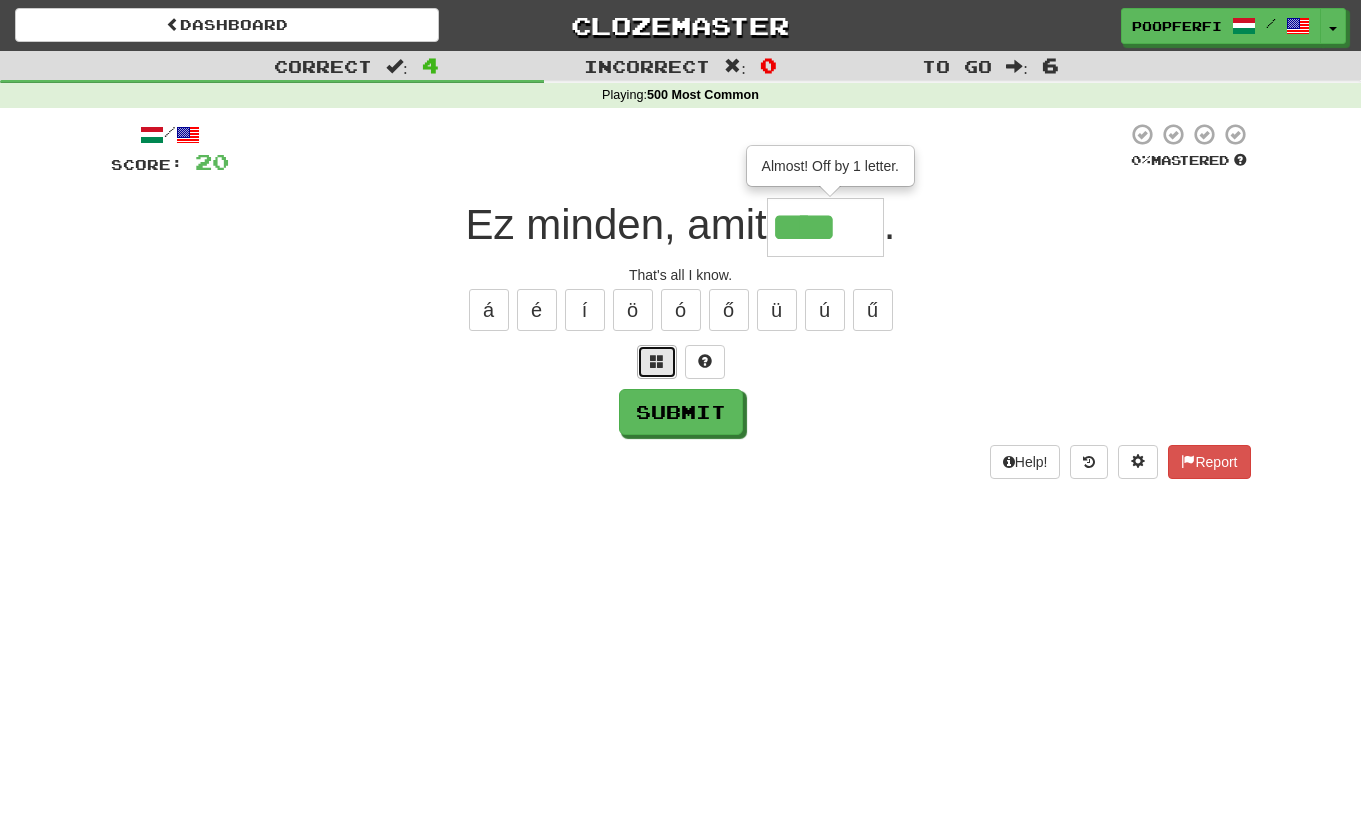 click at bounding box center (657, 362) 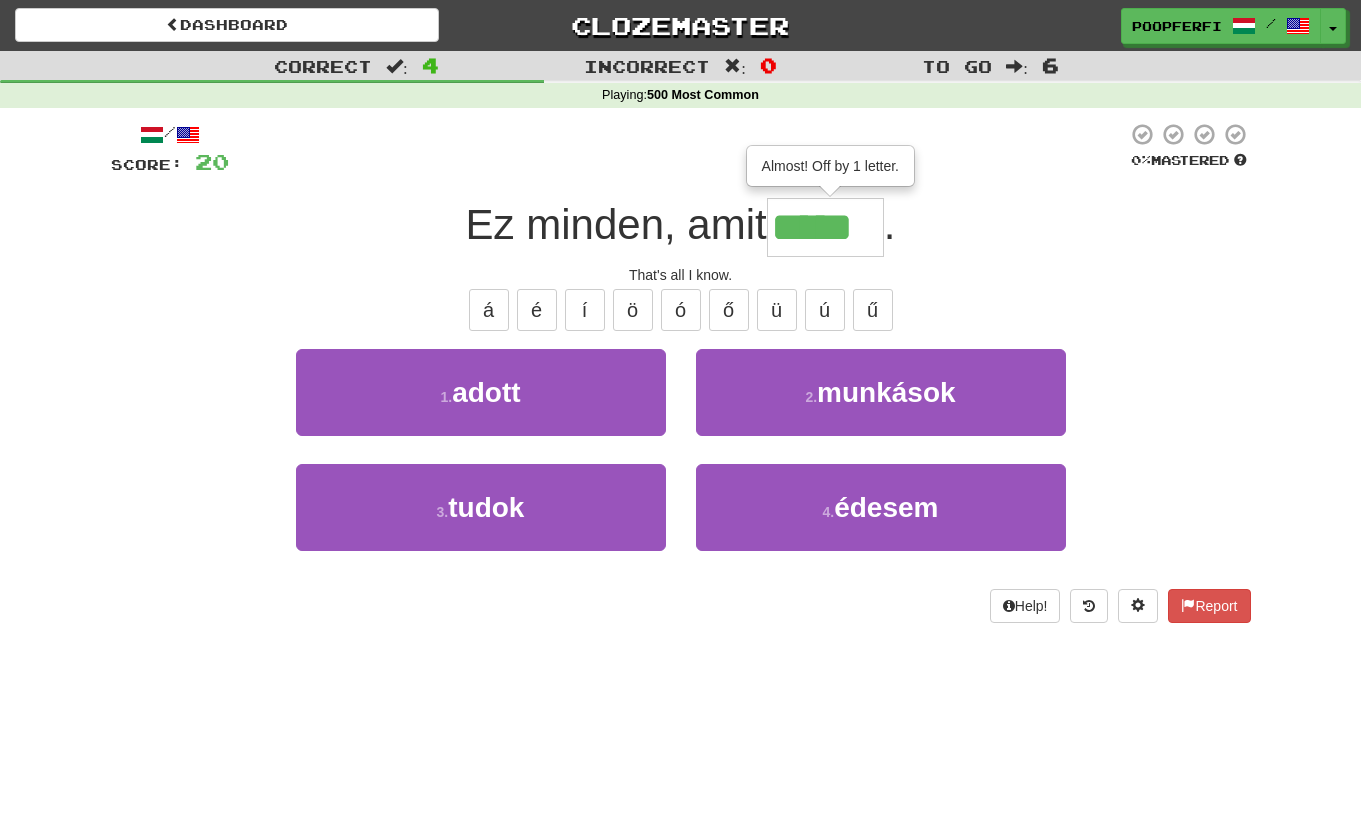 type on "*****" 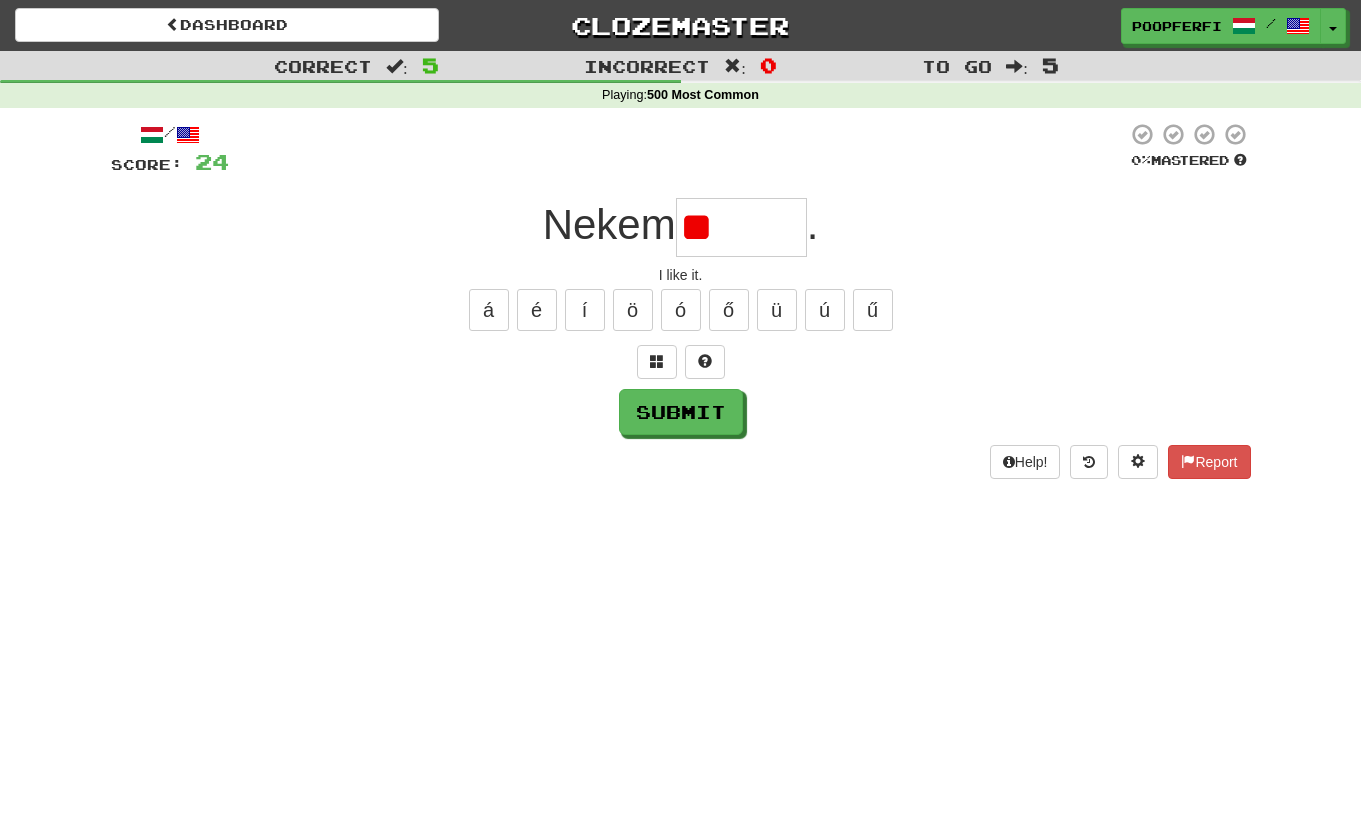 type on "*" 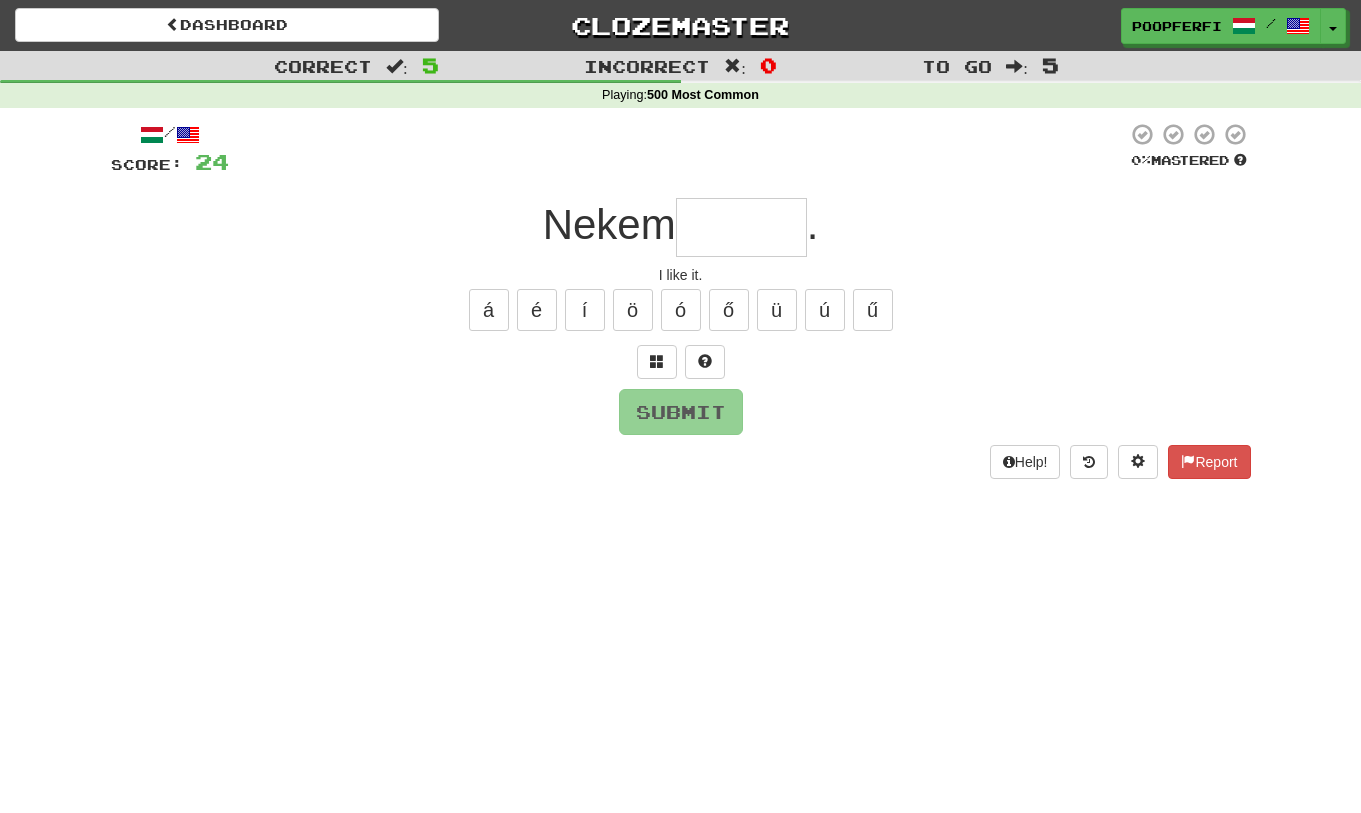 type on "*" 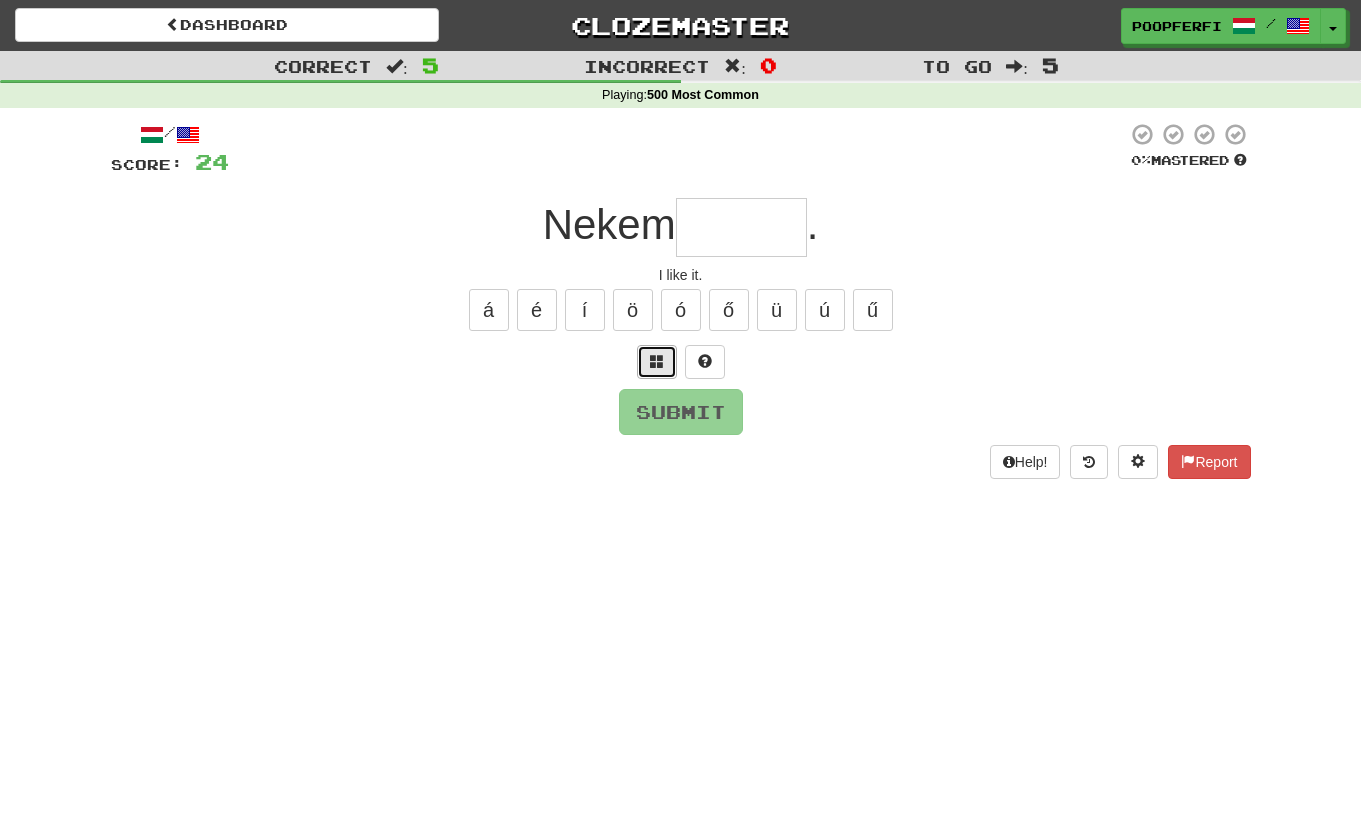 click at bounding box center (657, 361) 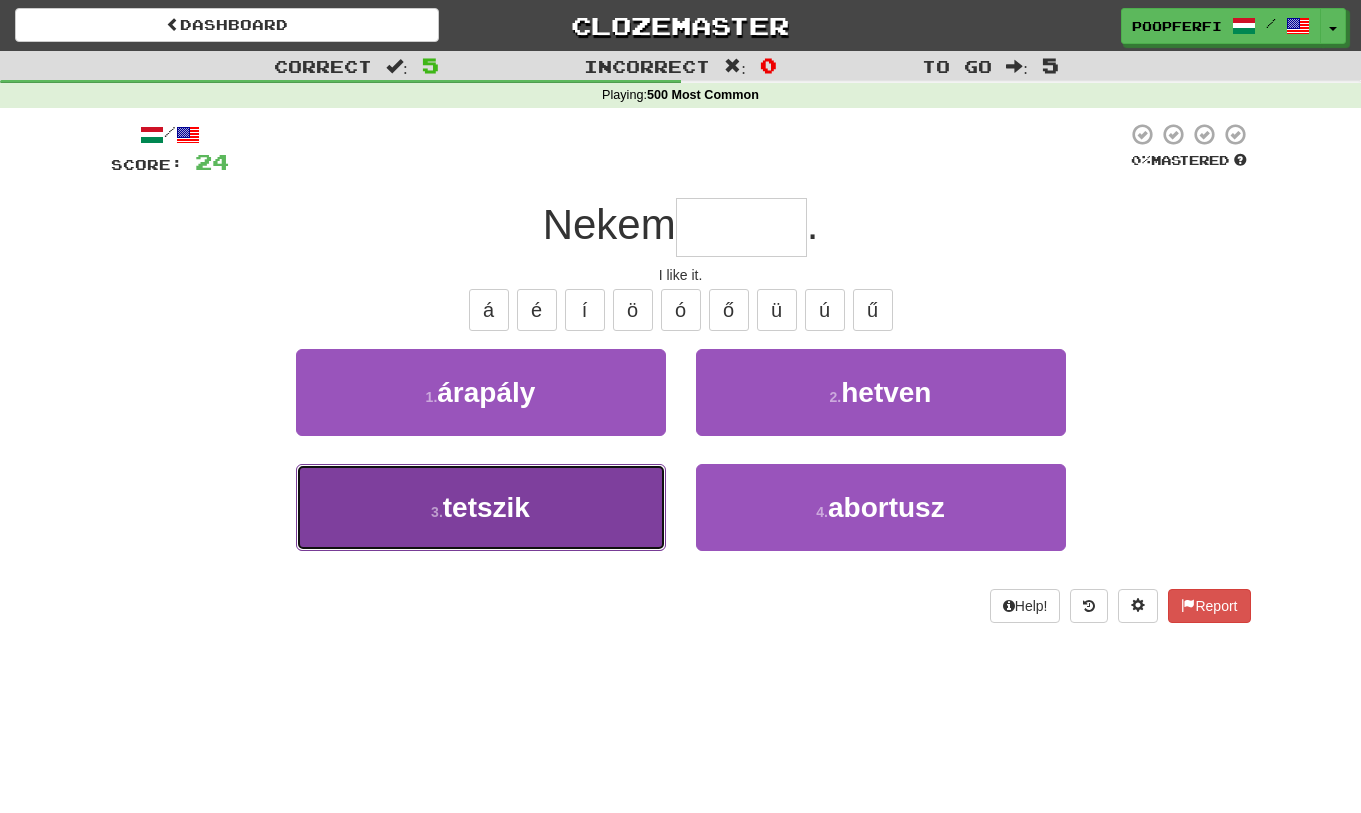 click on "3 .  tetszik" at bounding box center (481, 507) 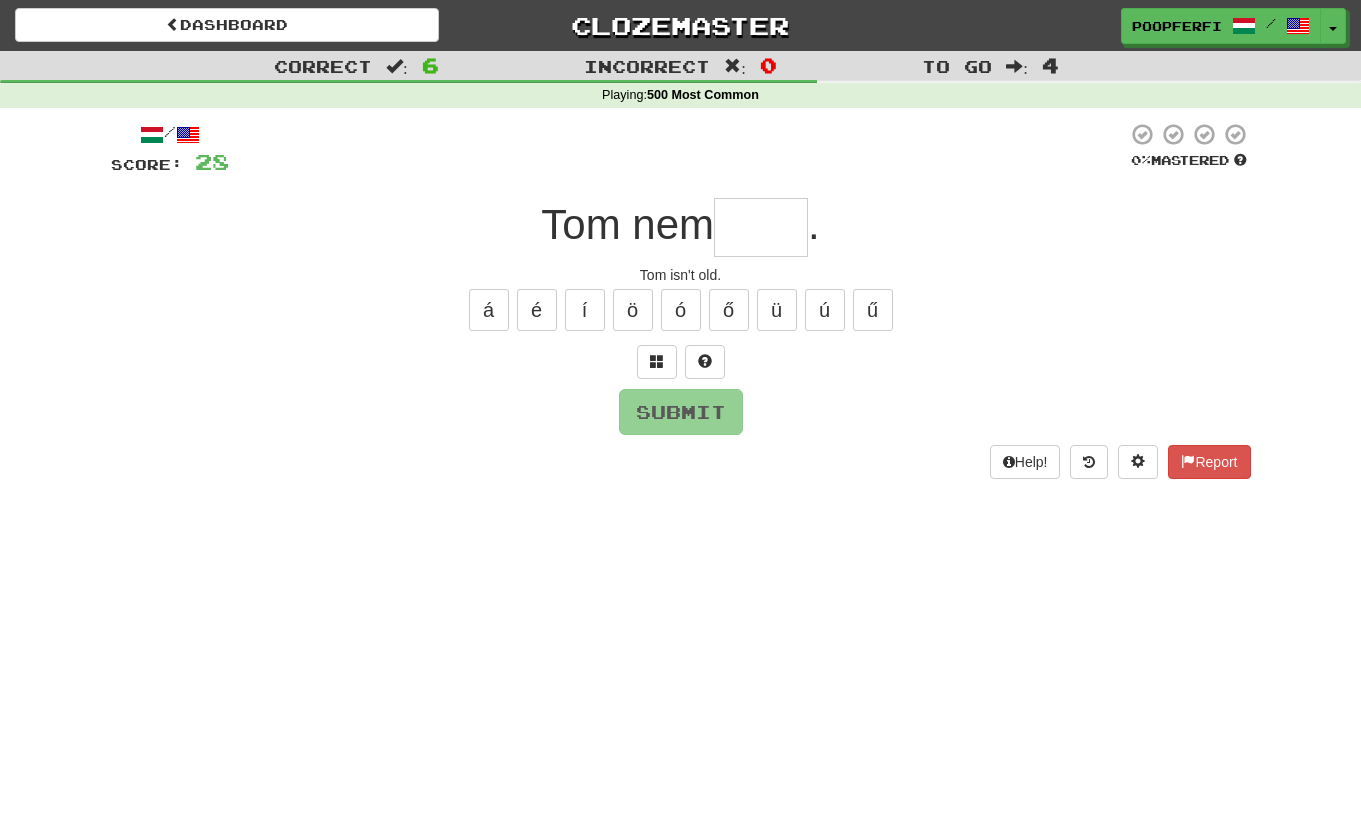 type on "*" 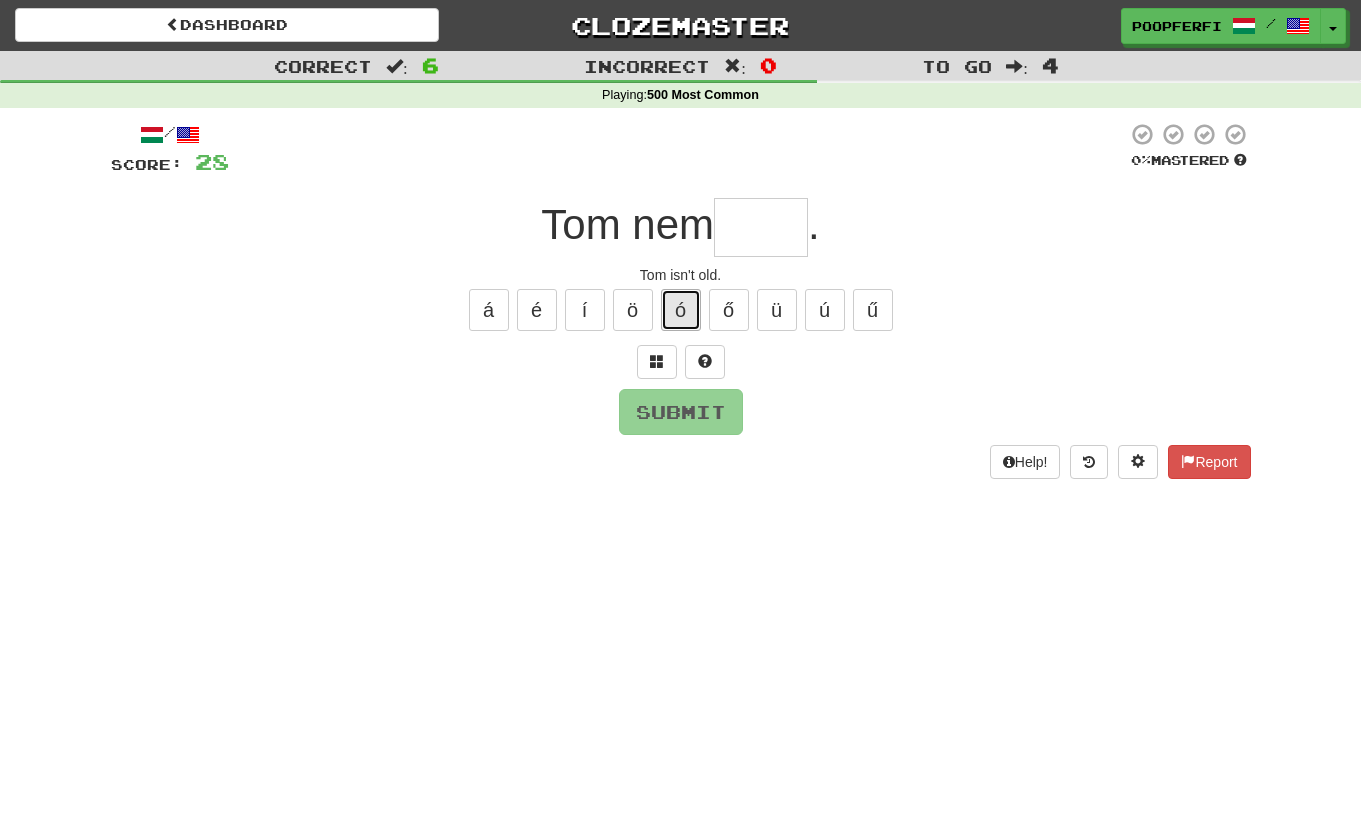 click on "ó" at bounding box center [681, 310] 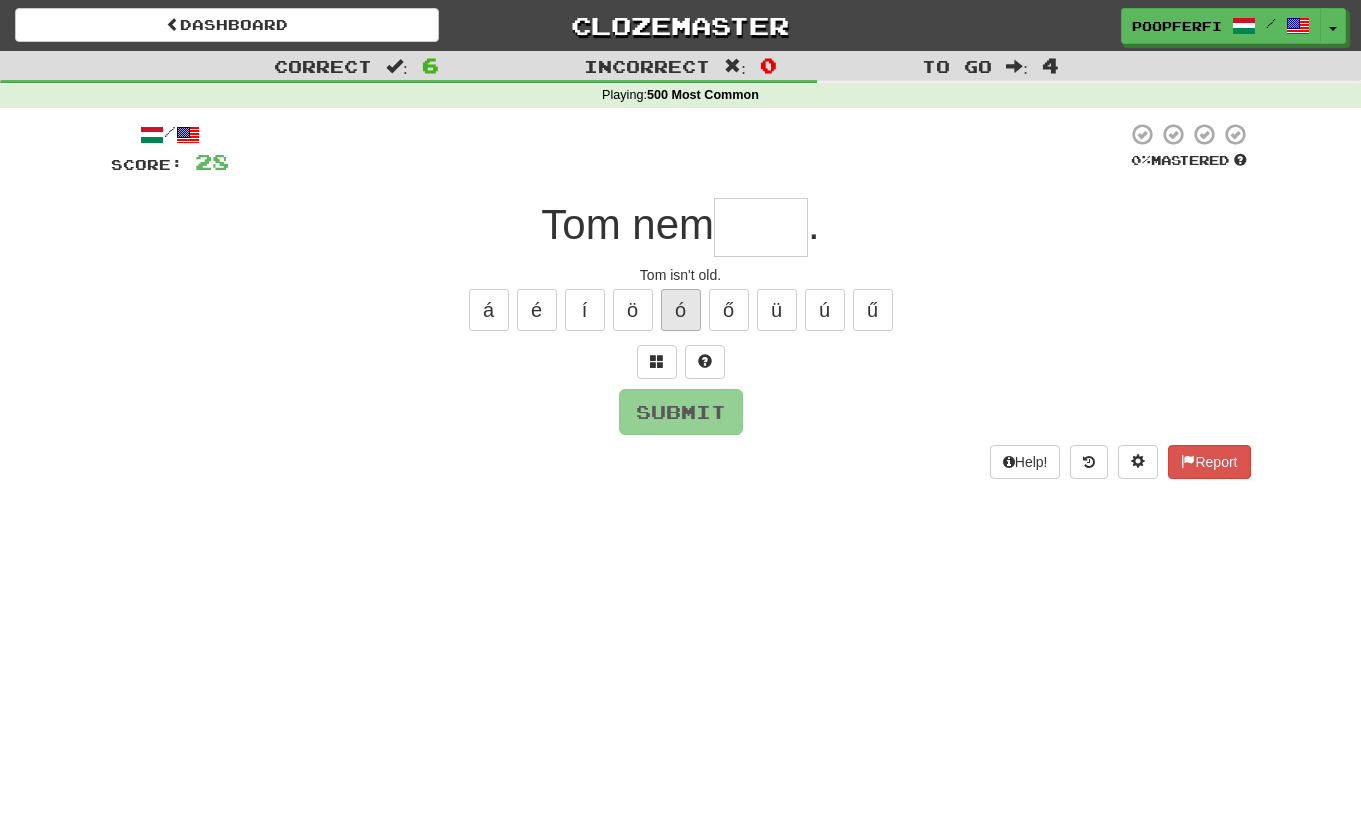 type on "*" 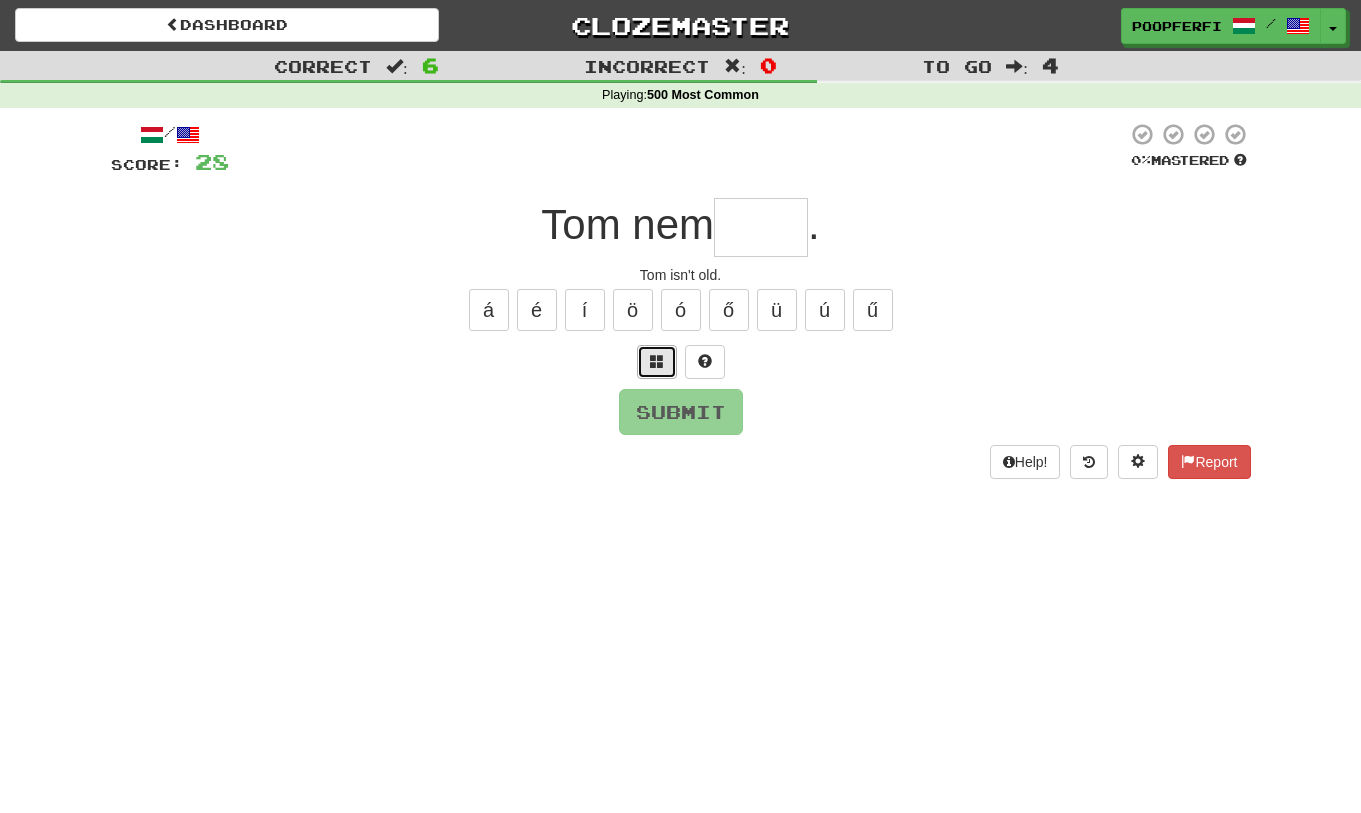 click at bounding box center [657, 362] 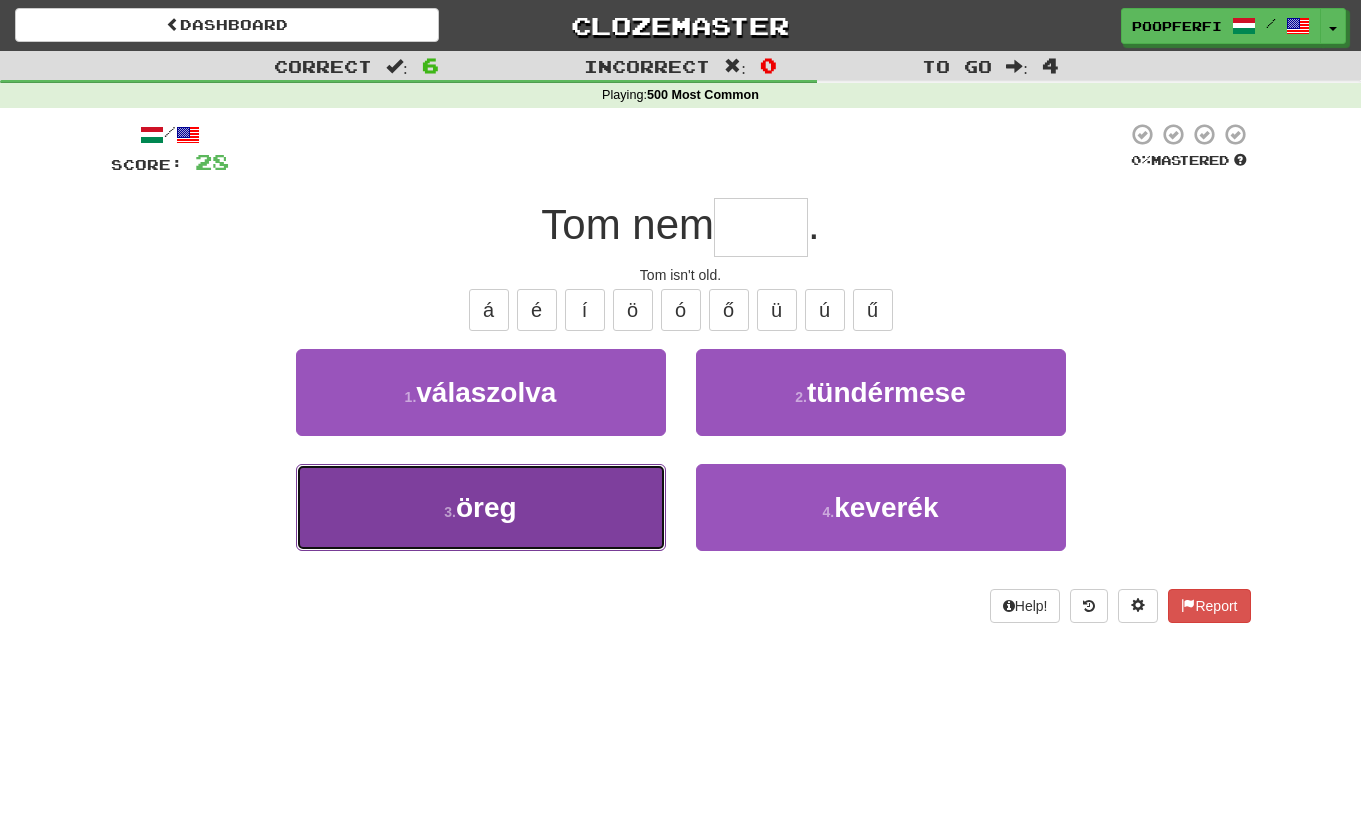 click on "3 .  öreg" at bounding box center (481, 507) 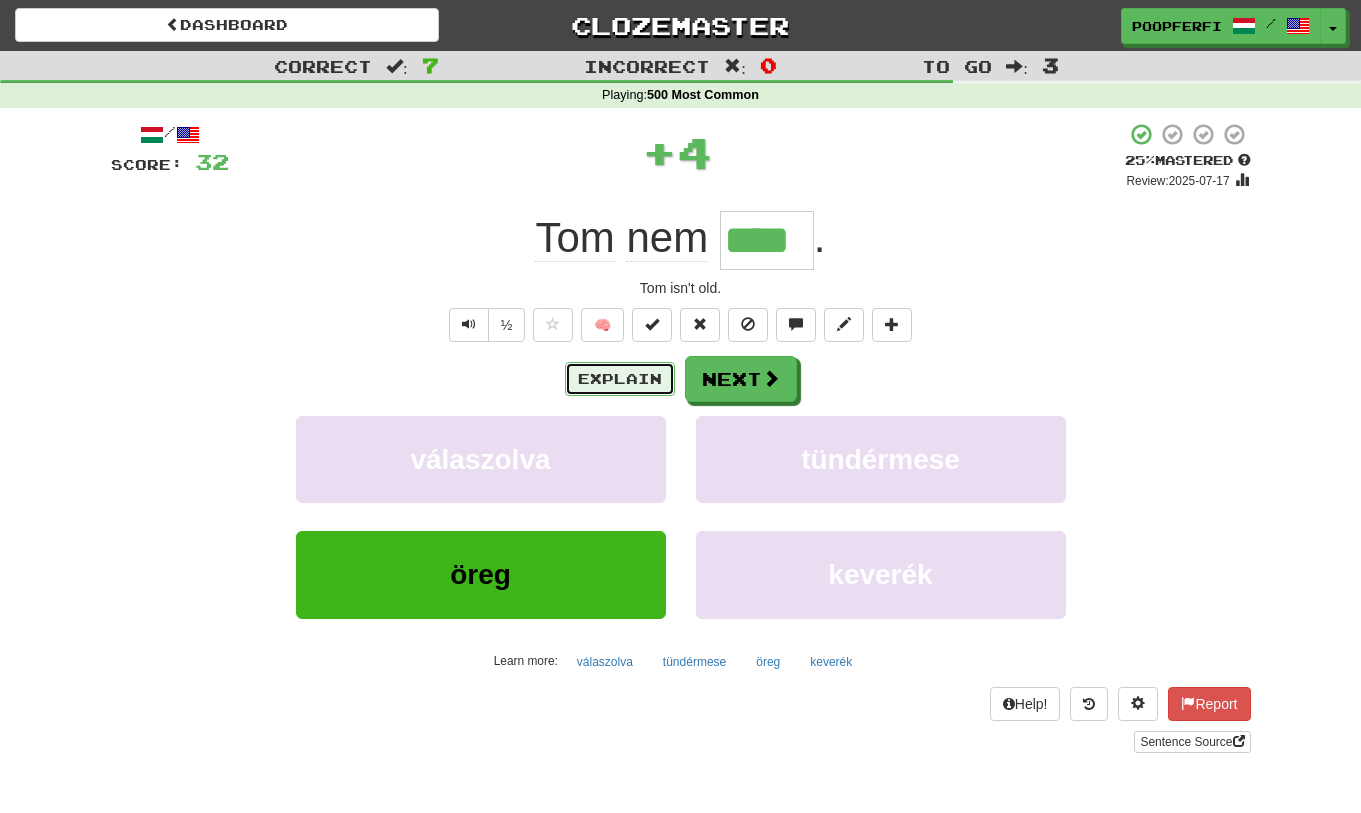 click on "Explain" at bounding box center (620, 379) 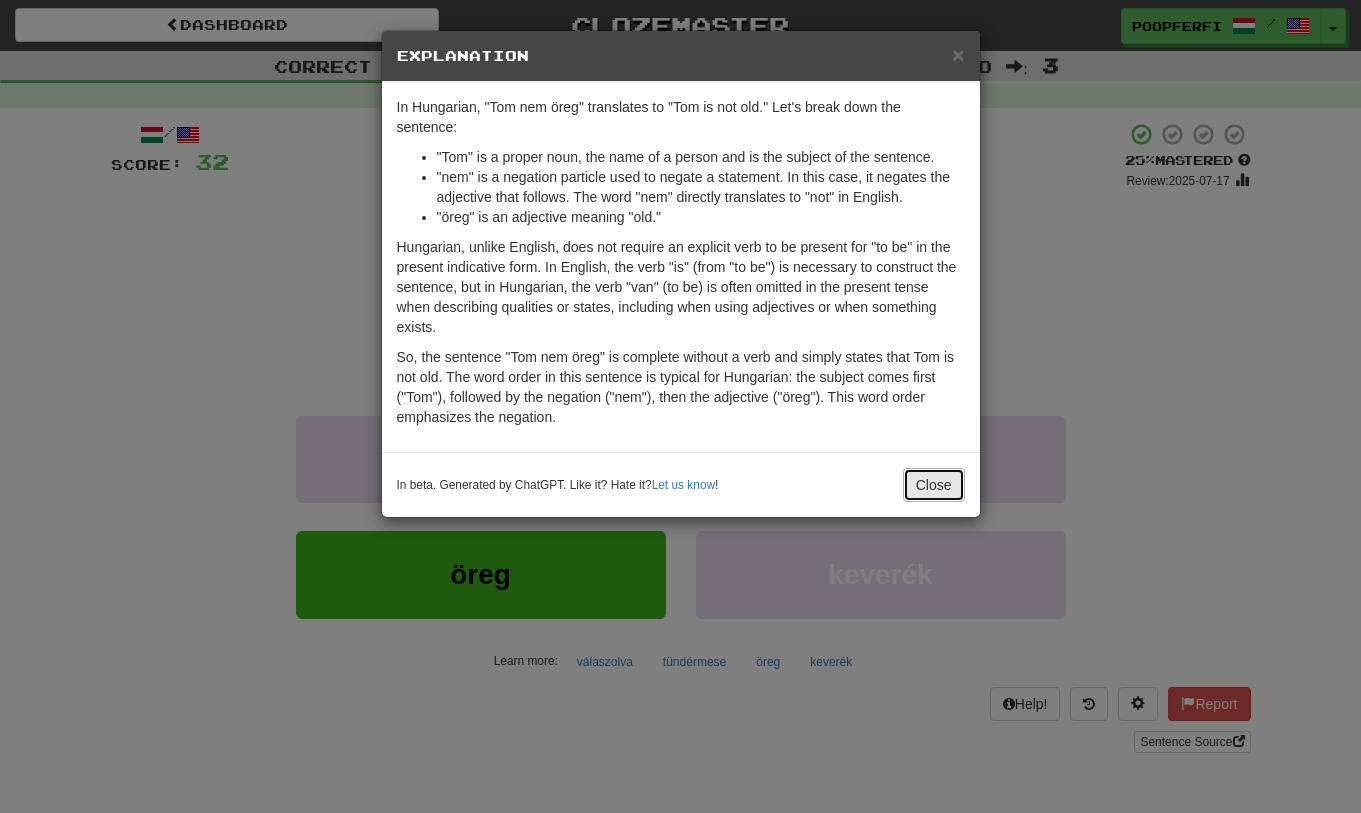 click on "Close" at bounding box center [934, 485] 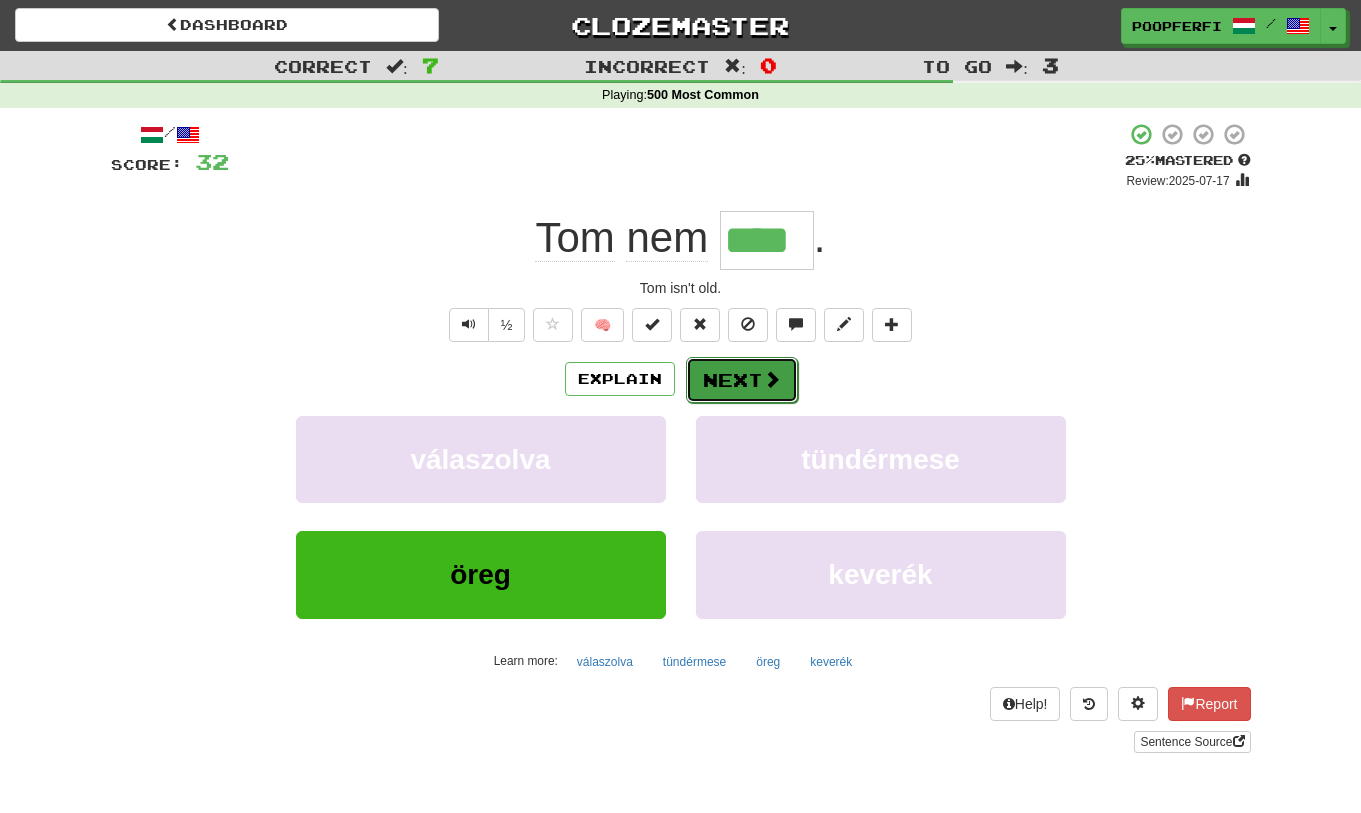 click on "Next" at bounding box center (742, 380) 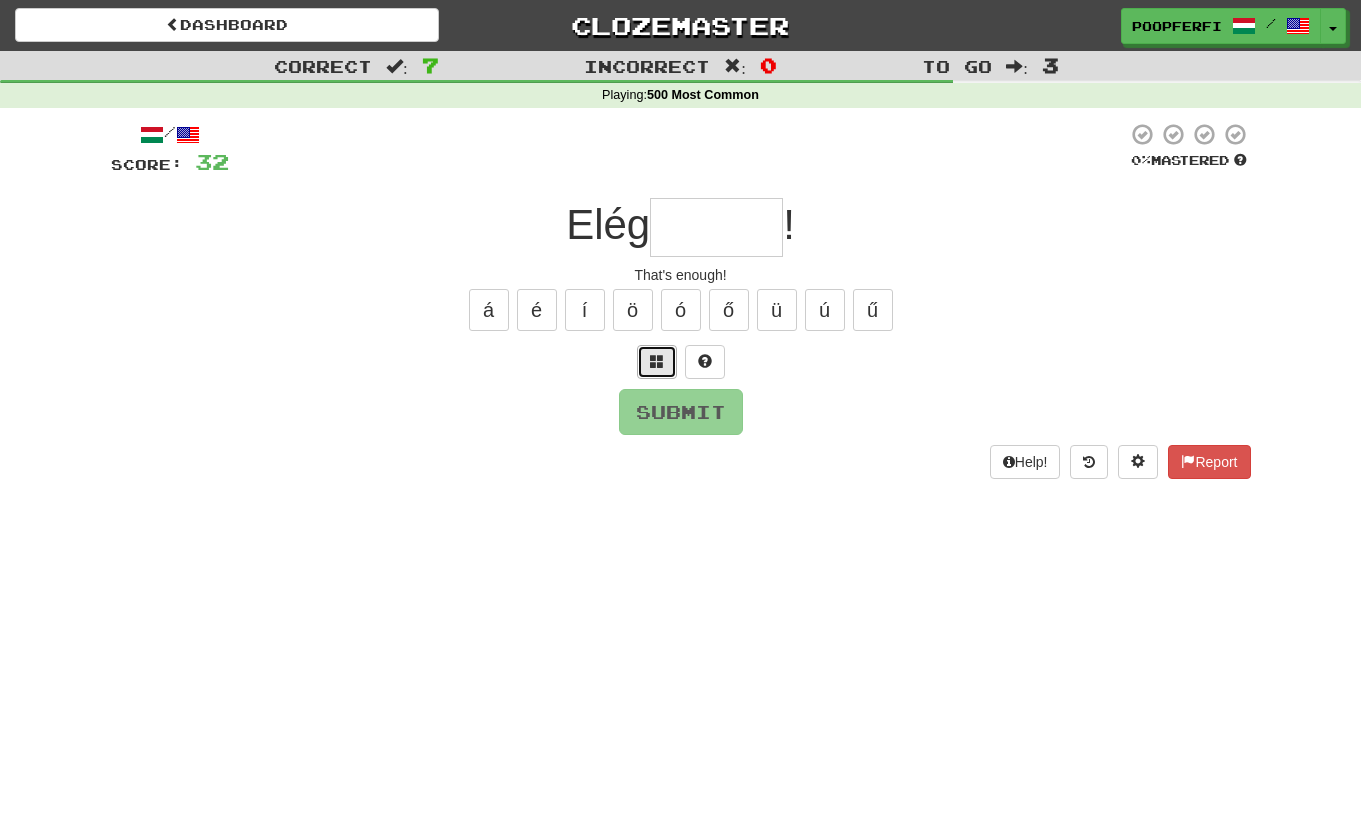 click at bounding box center [657, 362] 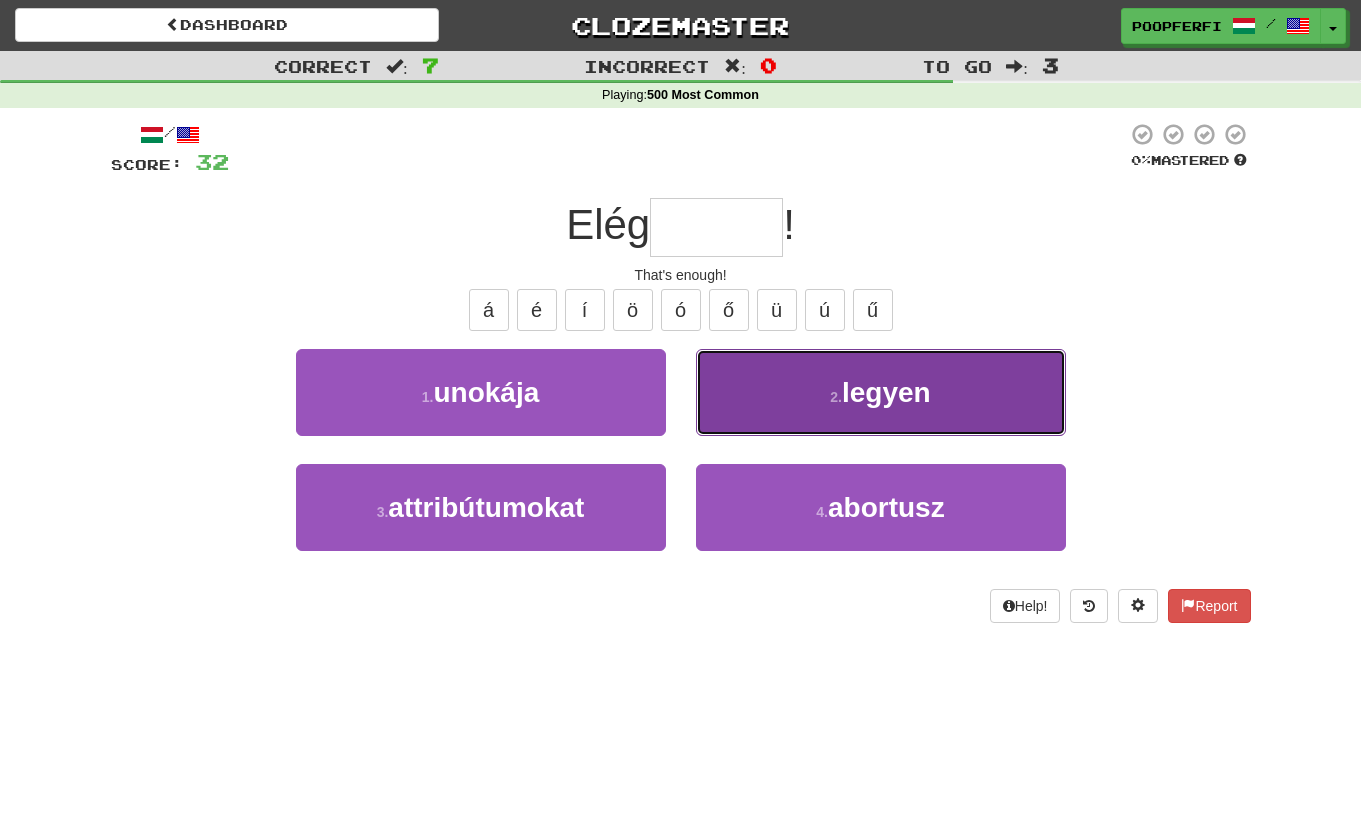 click on "2 .  legyen" at bounding box center (881, 392) 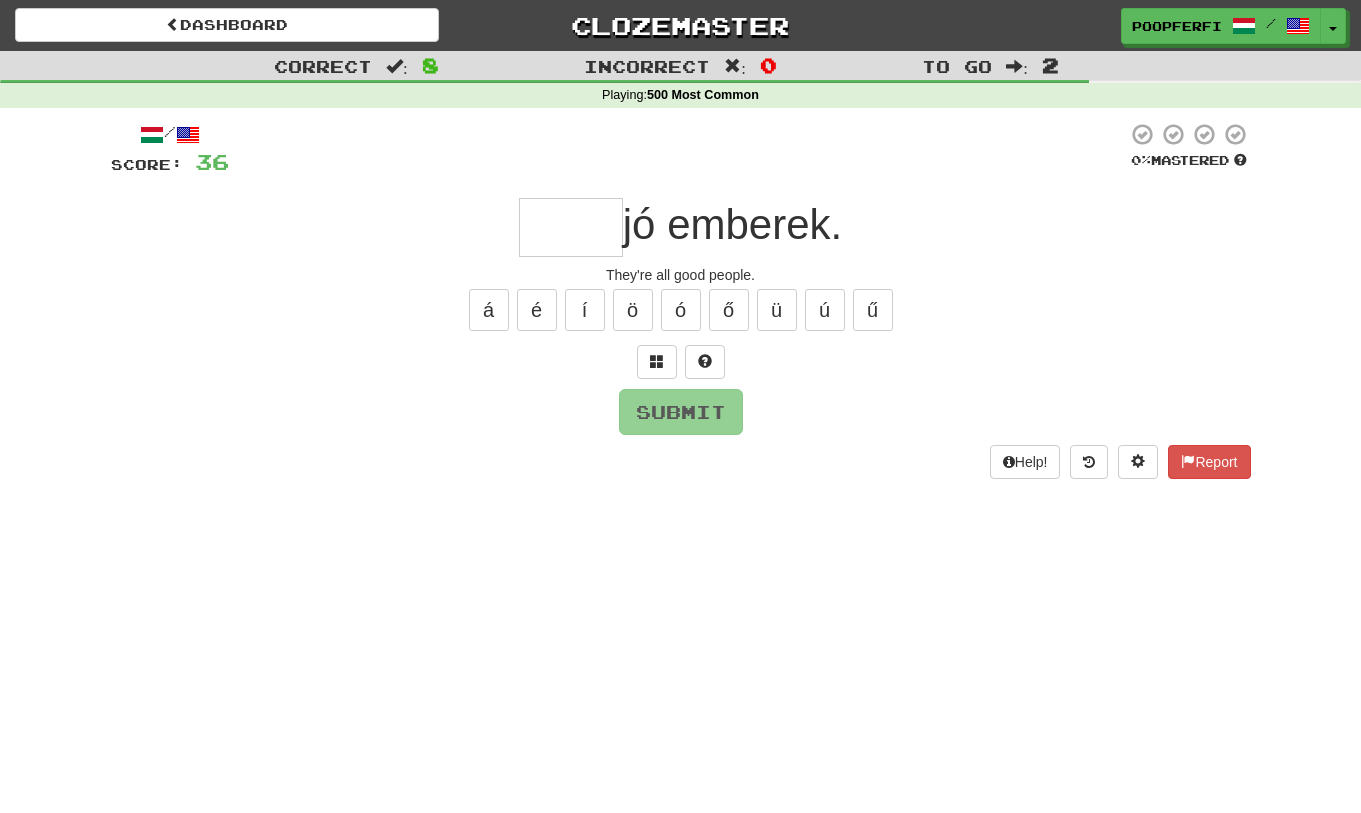 type on "*" 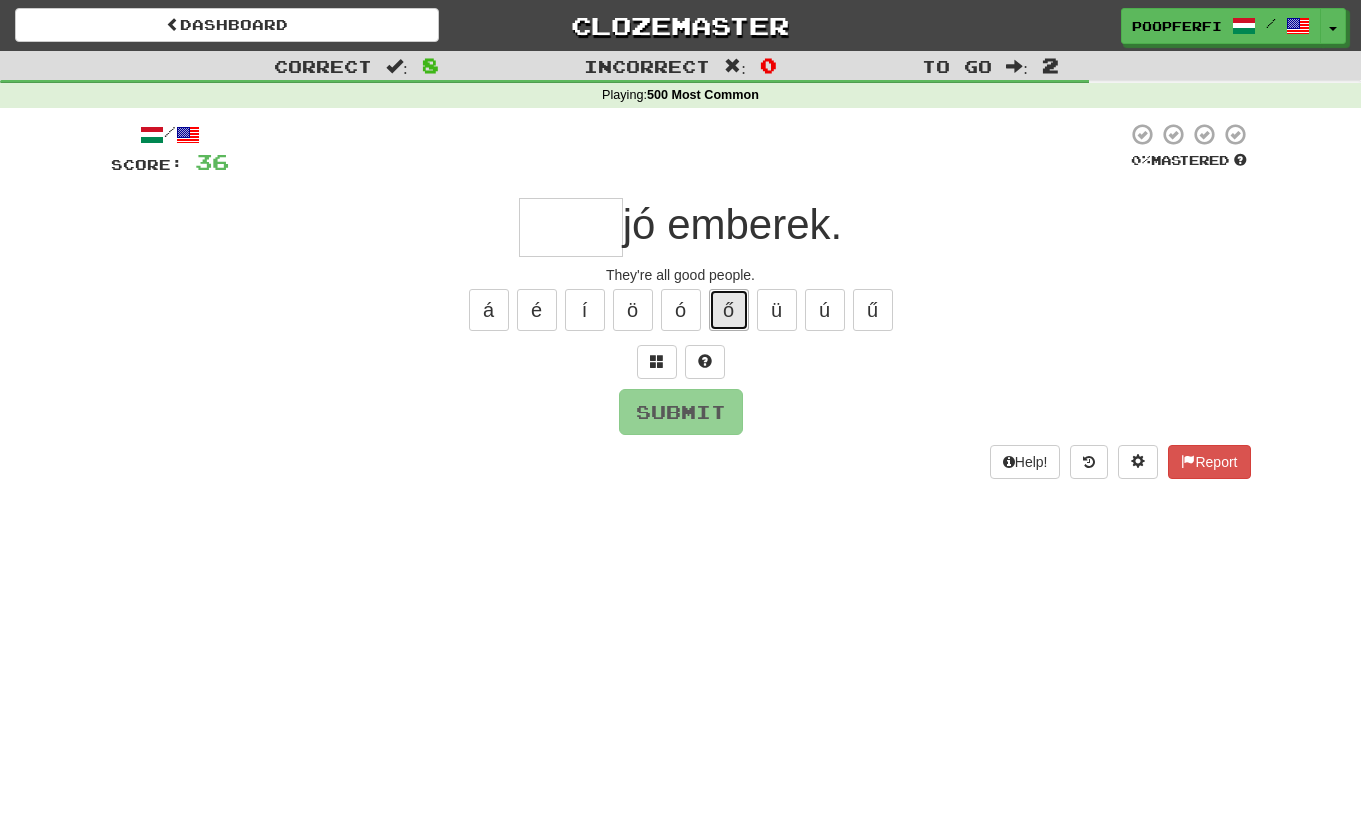 click on "ő" at bounding box center [729, 310] 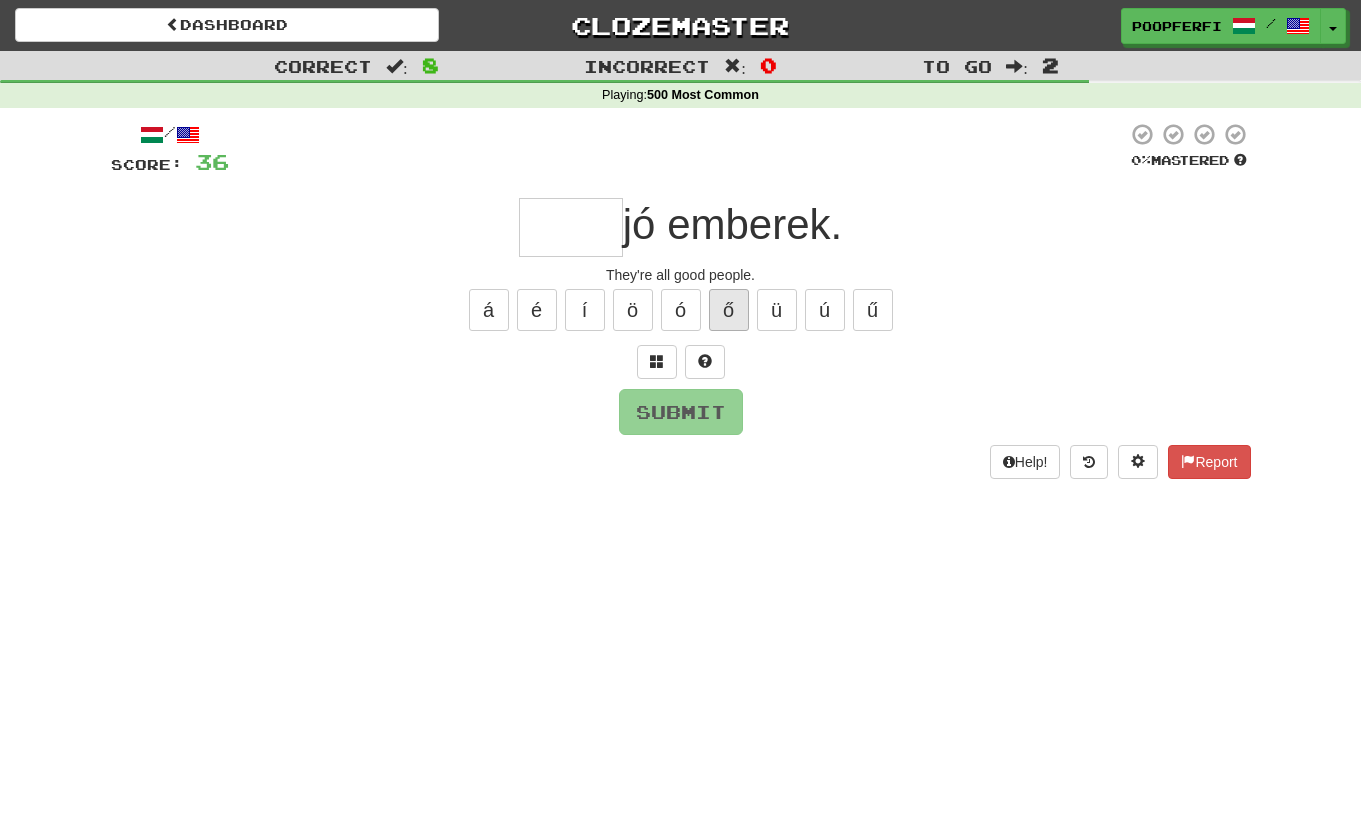 type on "*" 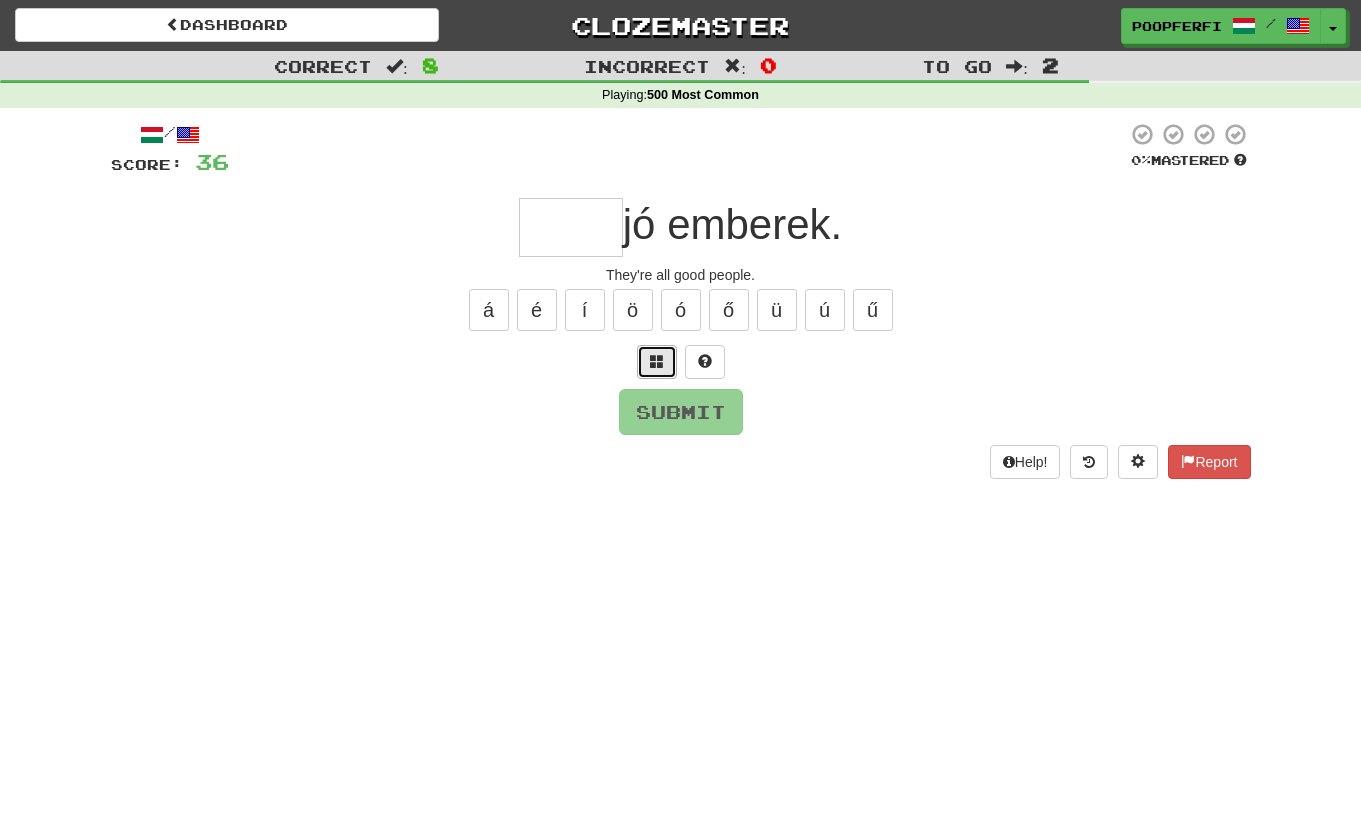 click at bounding box center (657, 362) 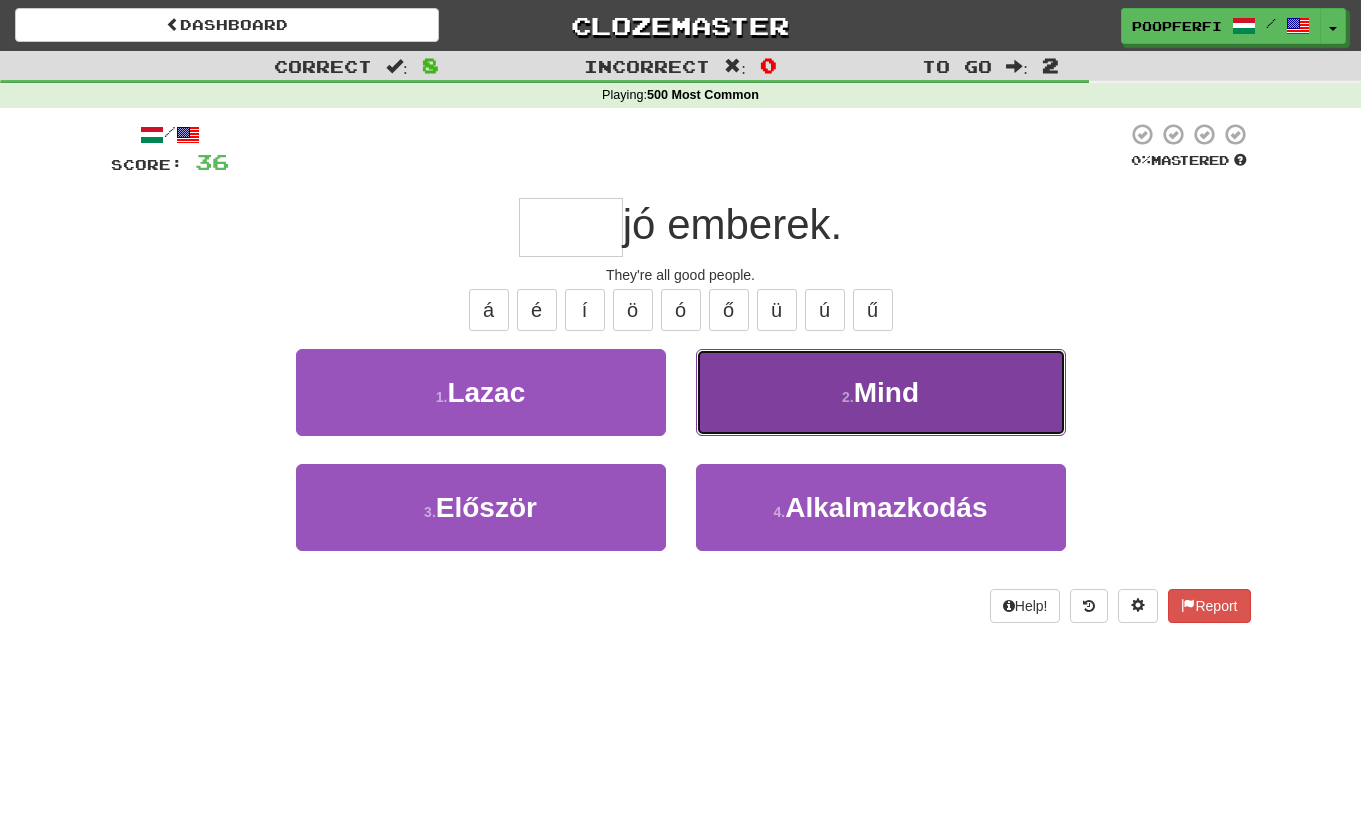 click on "2 .  Mind" at bounding box center [881, 392] 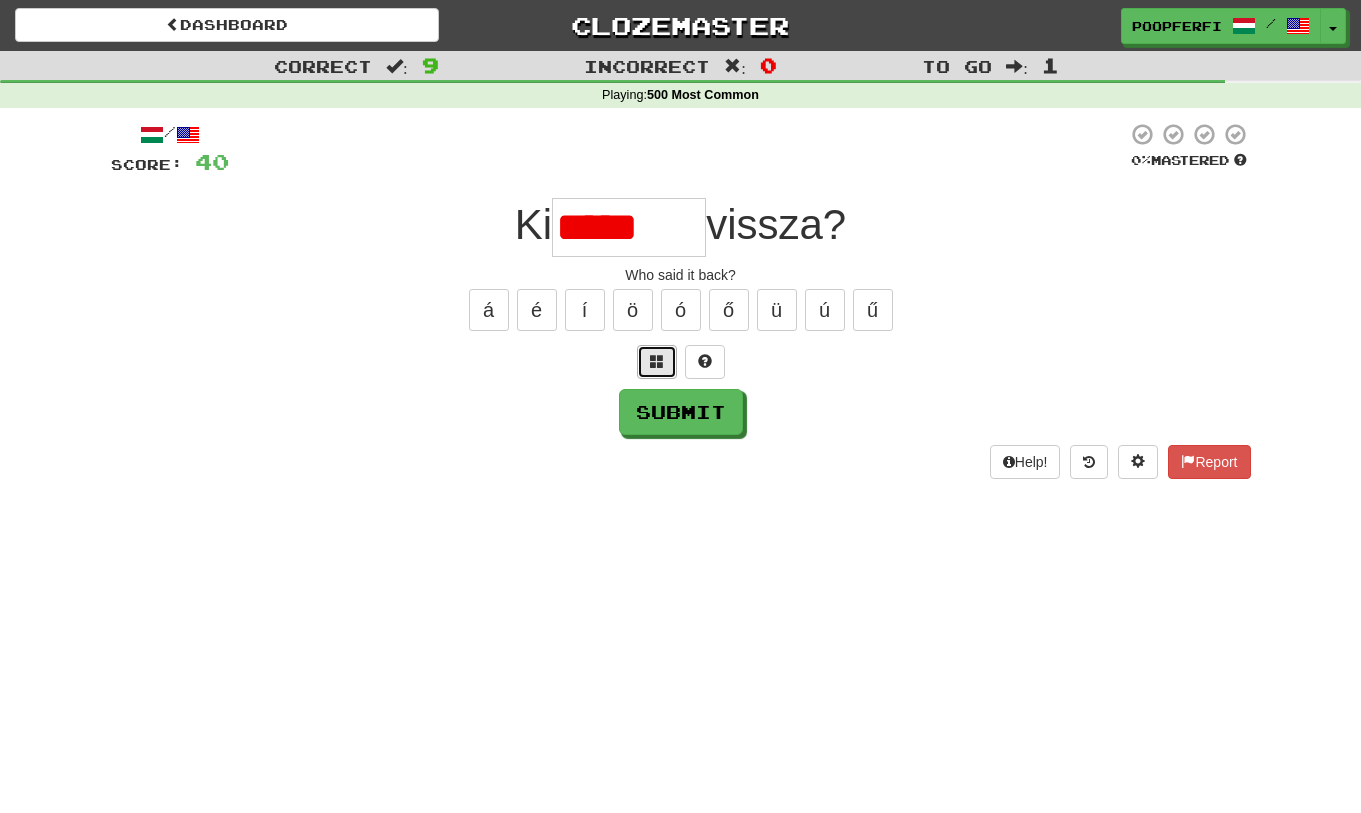 click at bounding box center (657, 361) 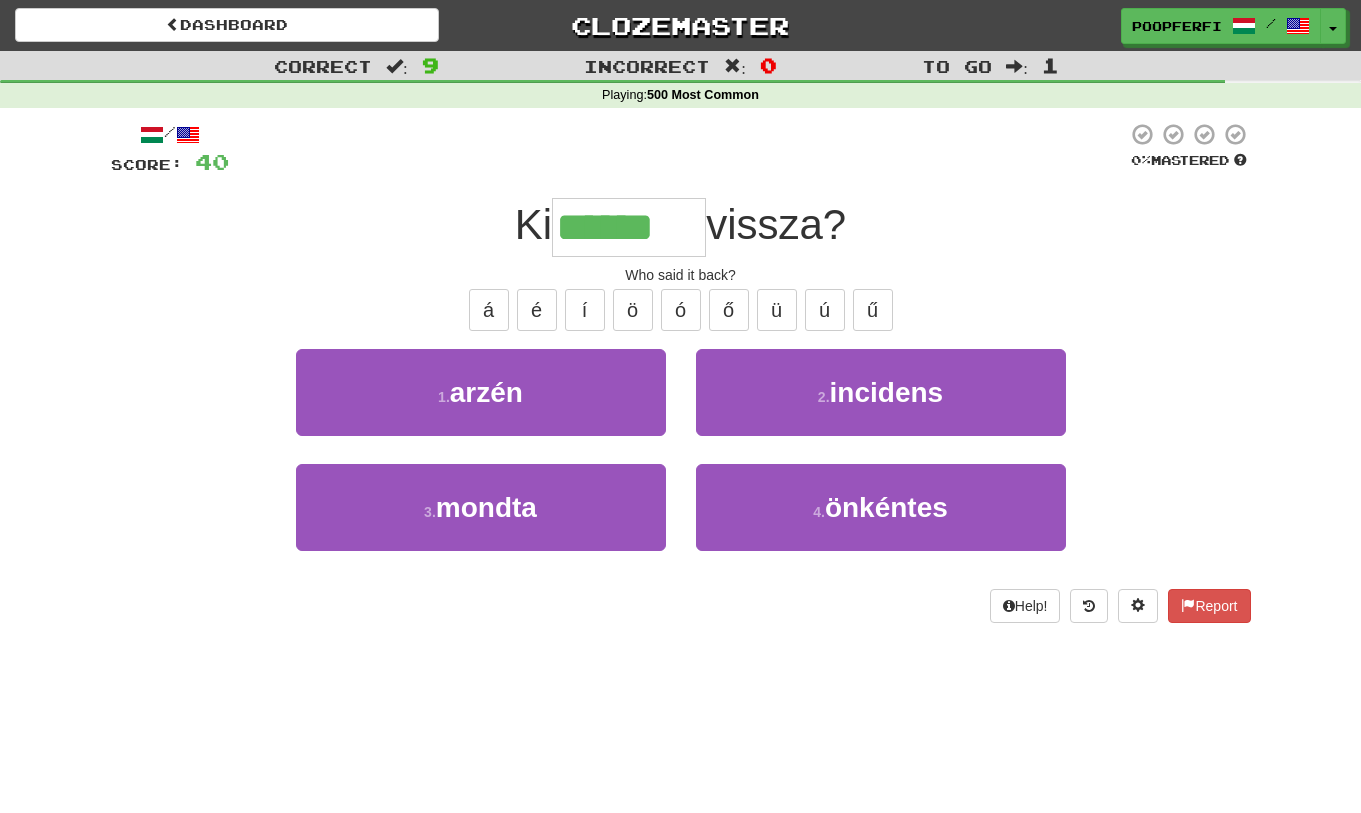 type on "******" 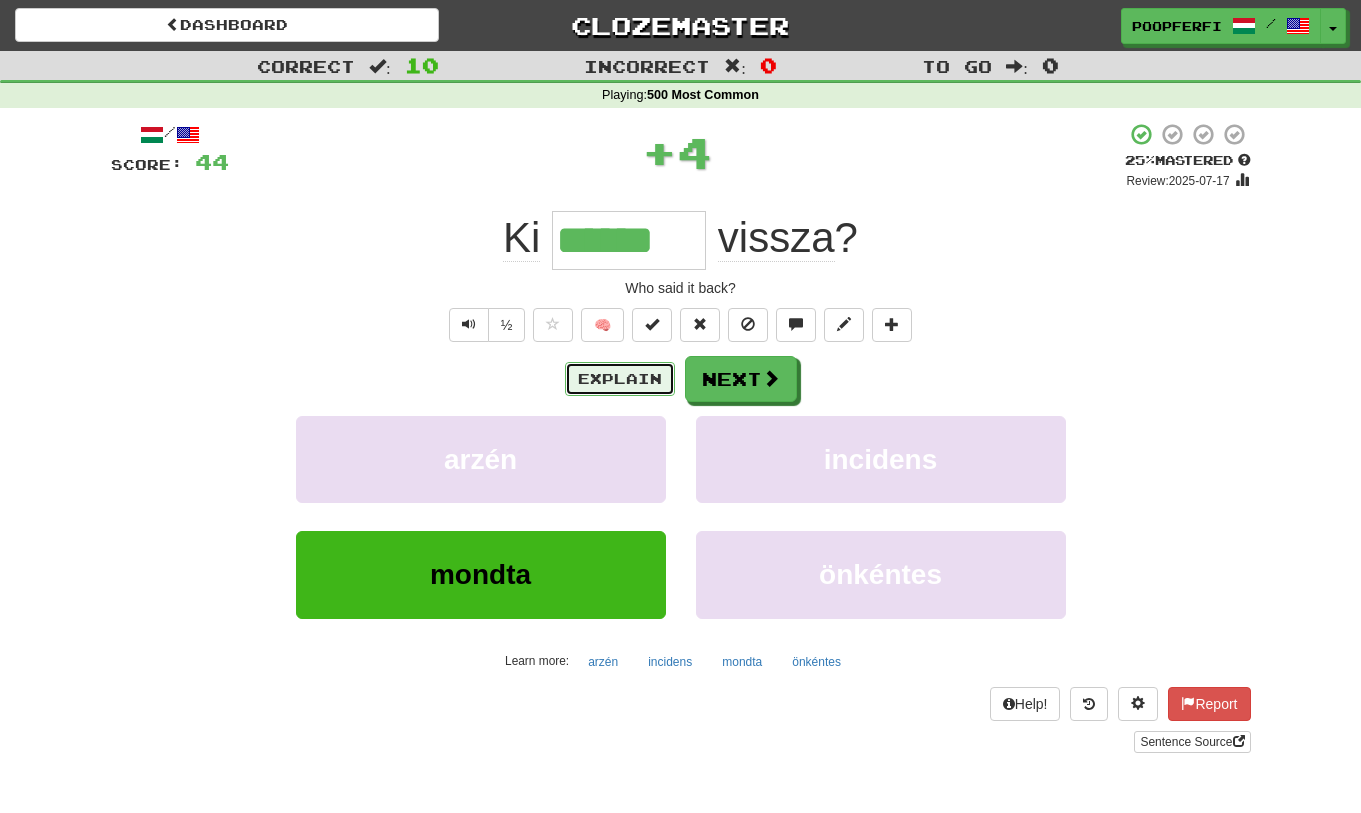 click on "Explain" at bounding box center (620, 379) 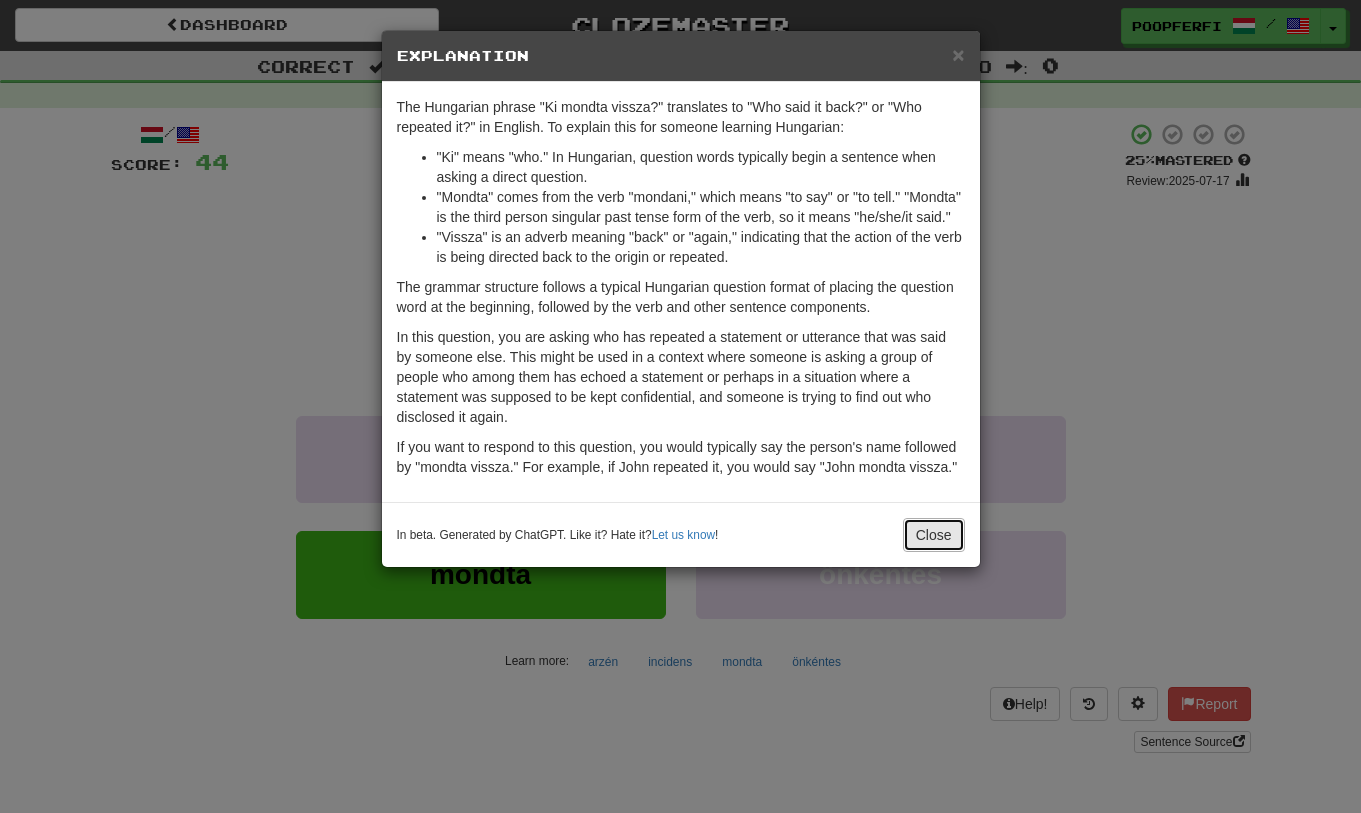 click on "Close" at bounding box center (934, 535) 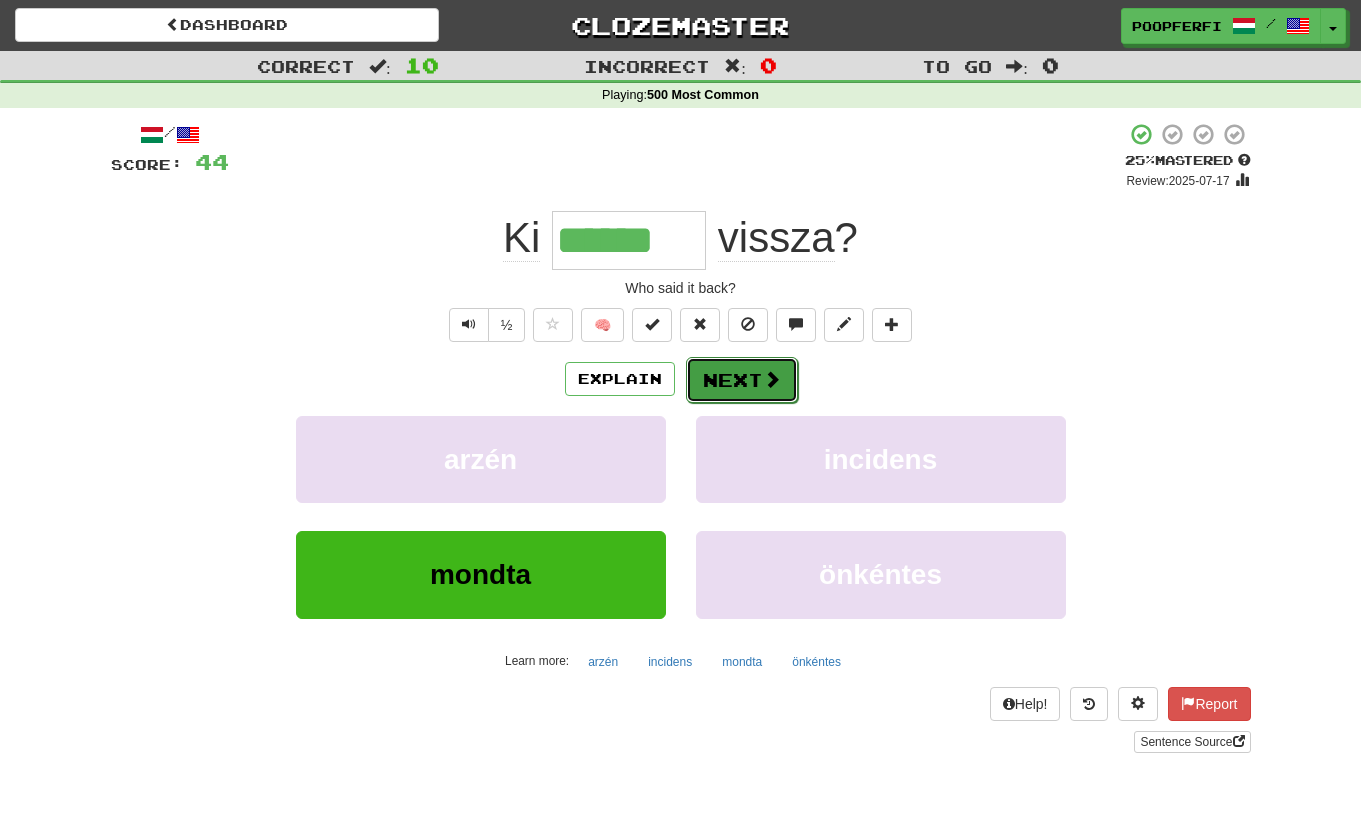 click on "Next" at bounding box center (742, 380) 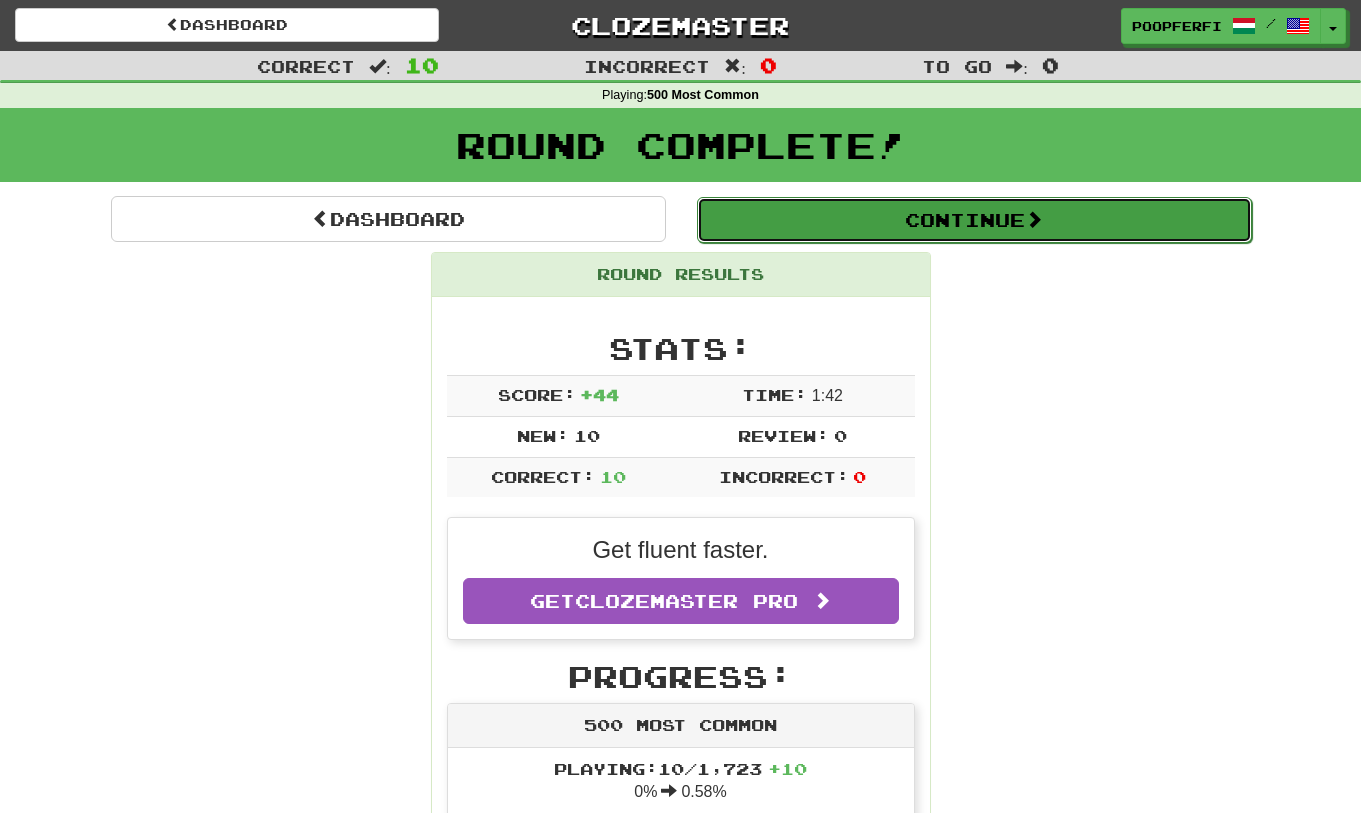 click on "Continue" at bounding box center (974, 220) 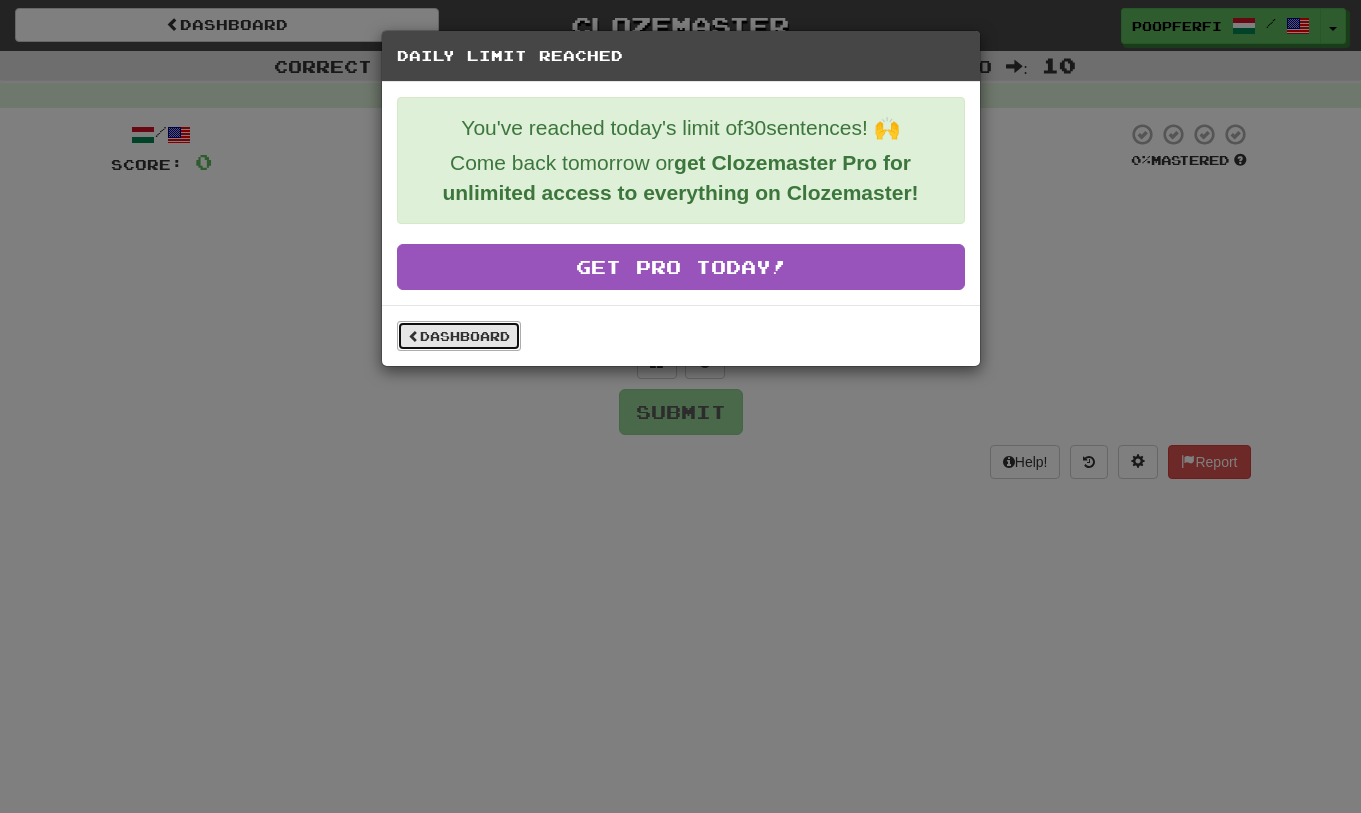 click on "Dashboard" at bounding box center (459, 336) 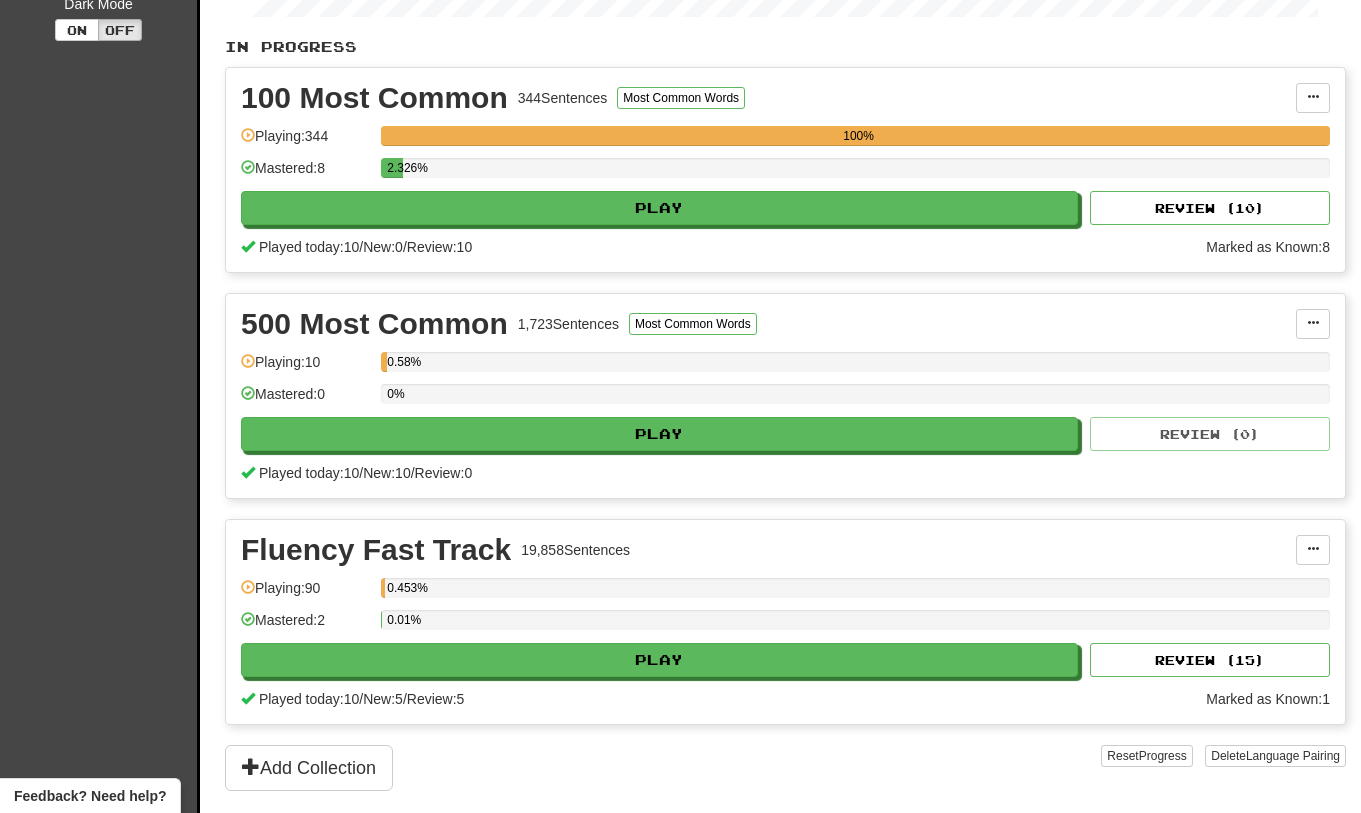 scroll, scrollTop: 449, scrollLeft: 0, axis: vertical 